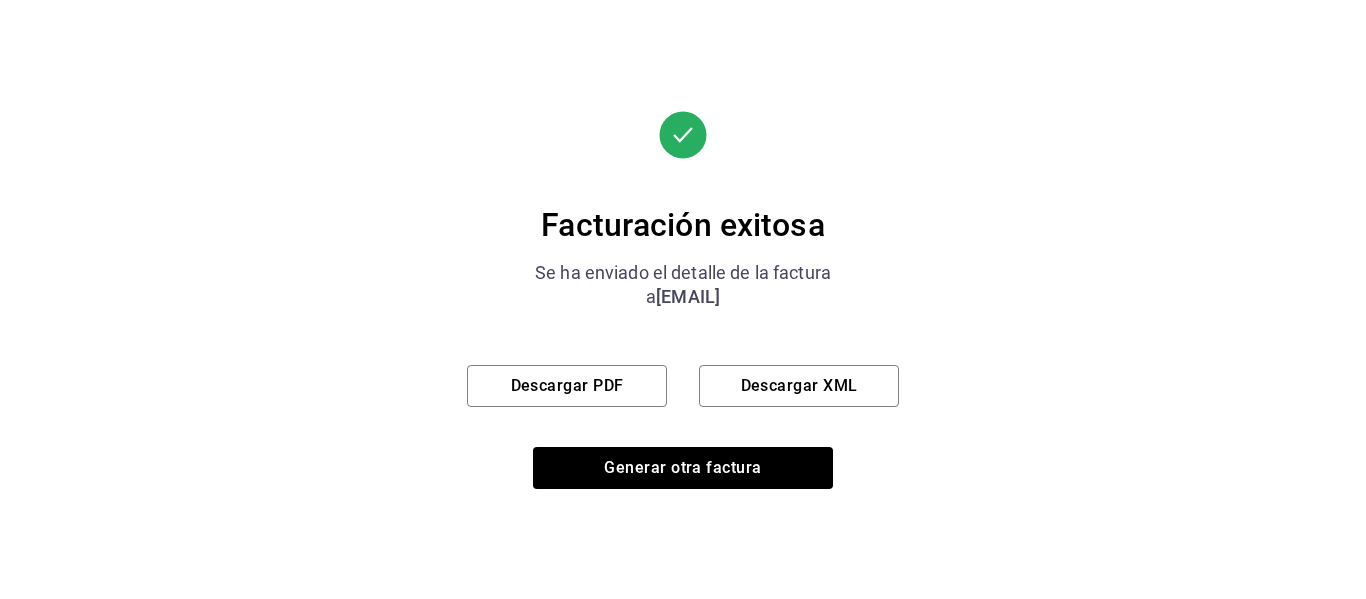 scroll, scrollTop: 0, scrollLeft: 0, axis: both 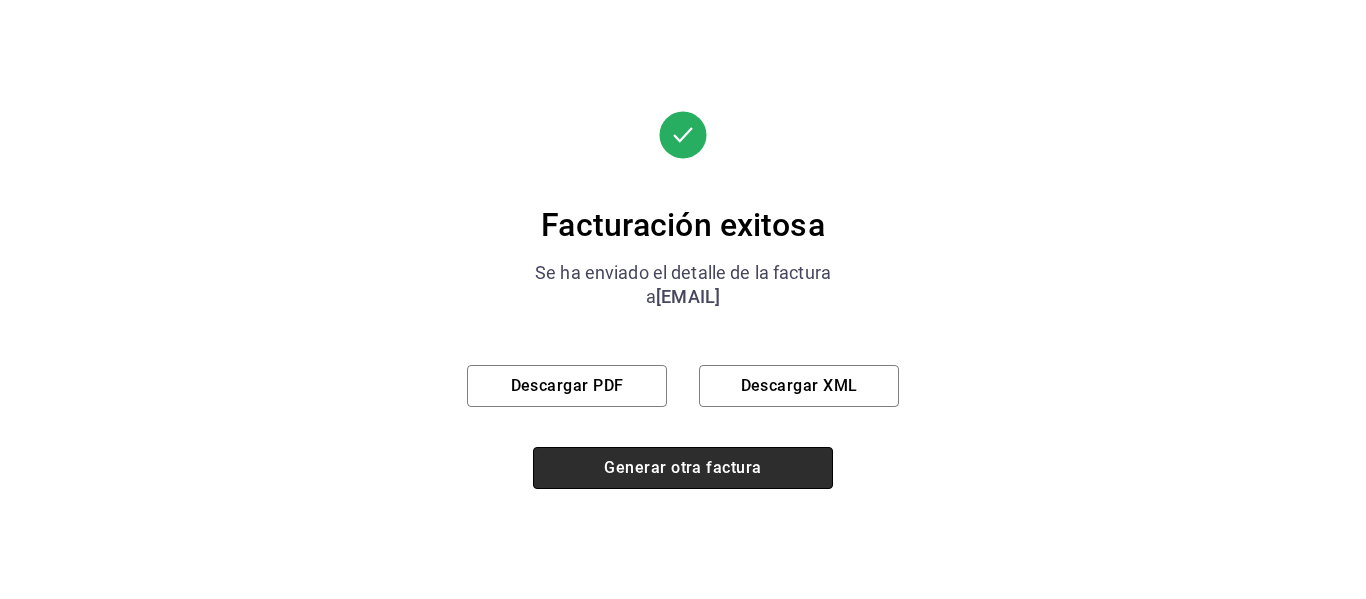 click on "Generar otra factura" at bounding box center (683, 468) 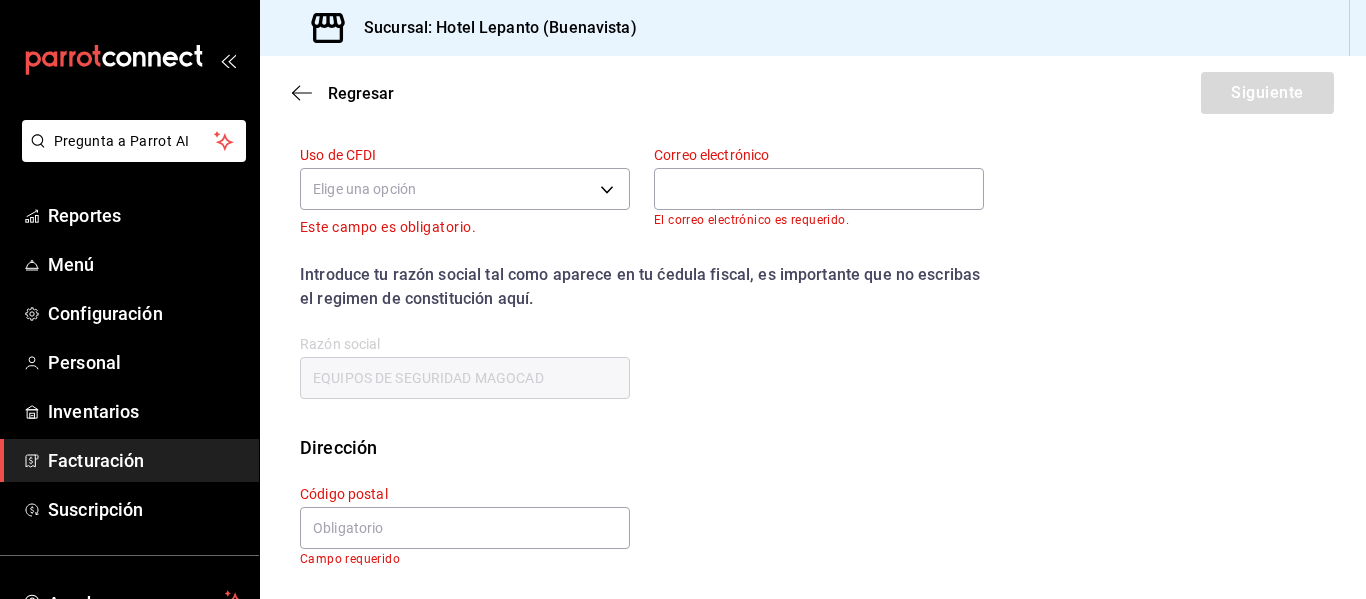 scroll, scrollTop: 274, scrollLeft: 0, axis: vertical 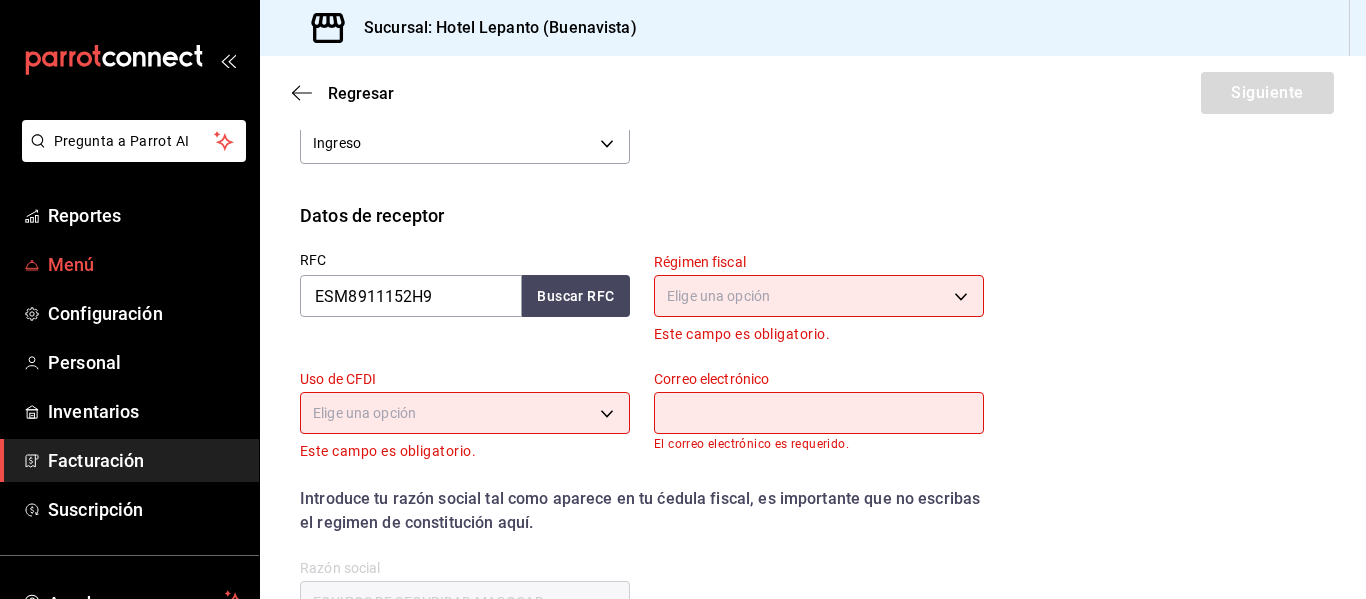 click on "Menú" at bounding box center [145, 264] 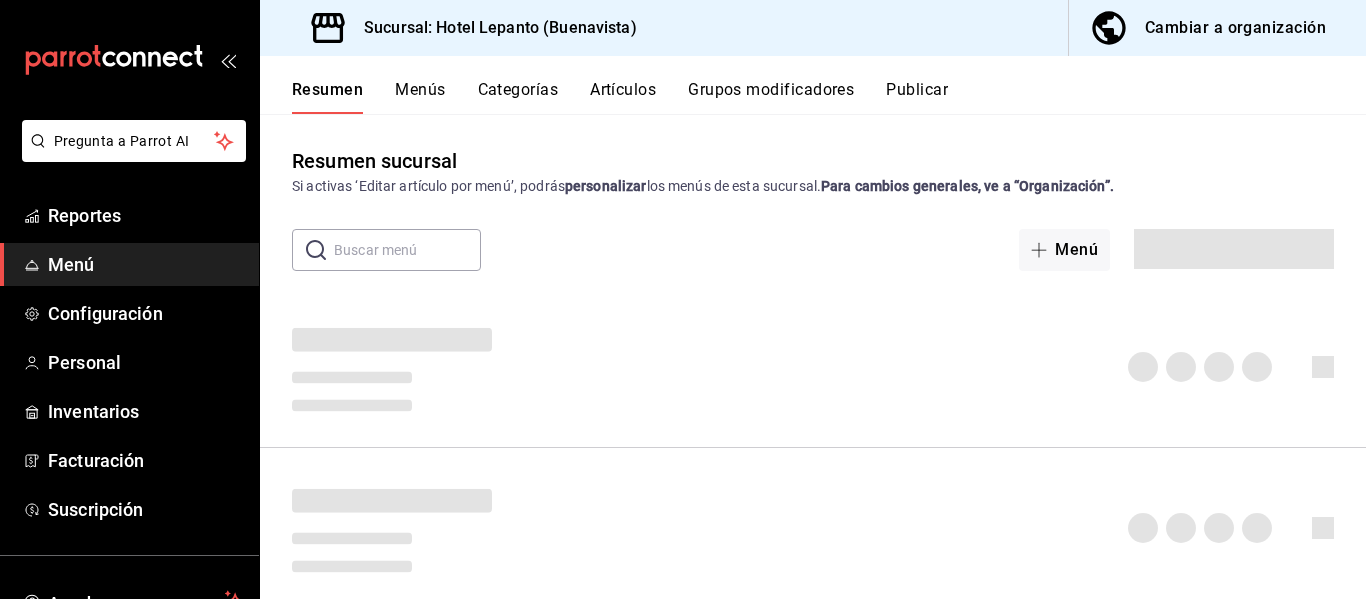 click on "Artículos" at bounding box center (623, 97) 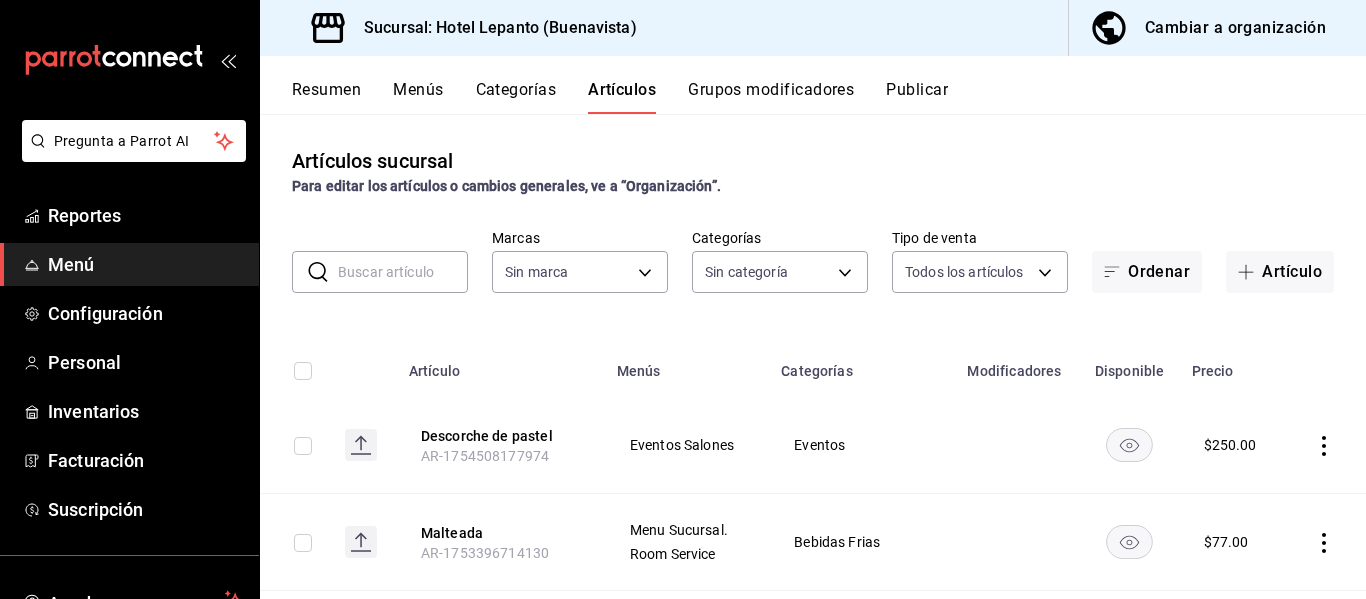 type on "78876d7d-d969-4c97-957f-d97bcaf374a8" 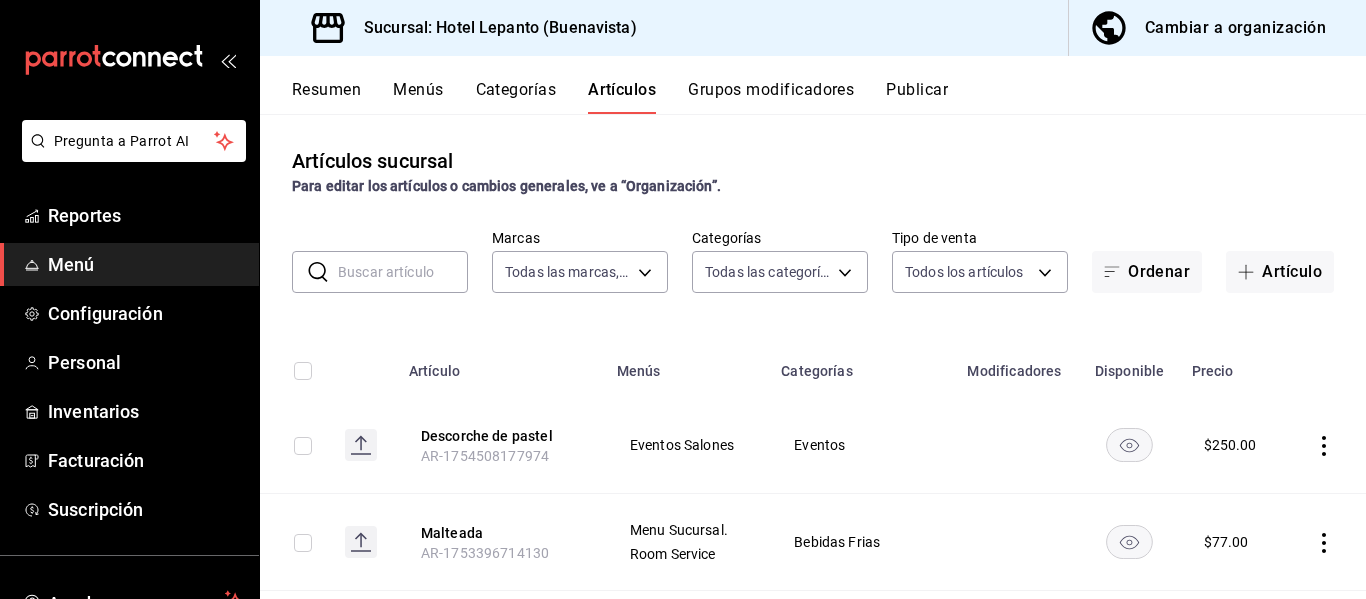 click on "Menú" at bounding box center (145, 264) 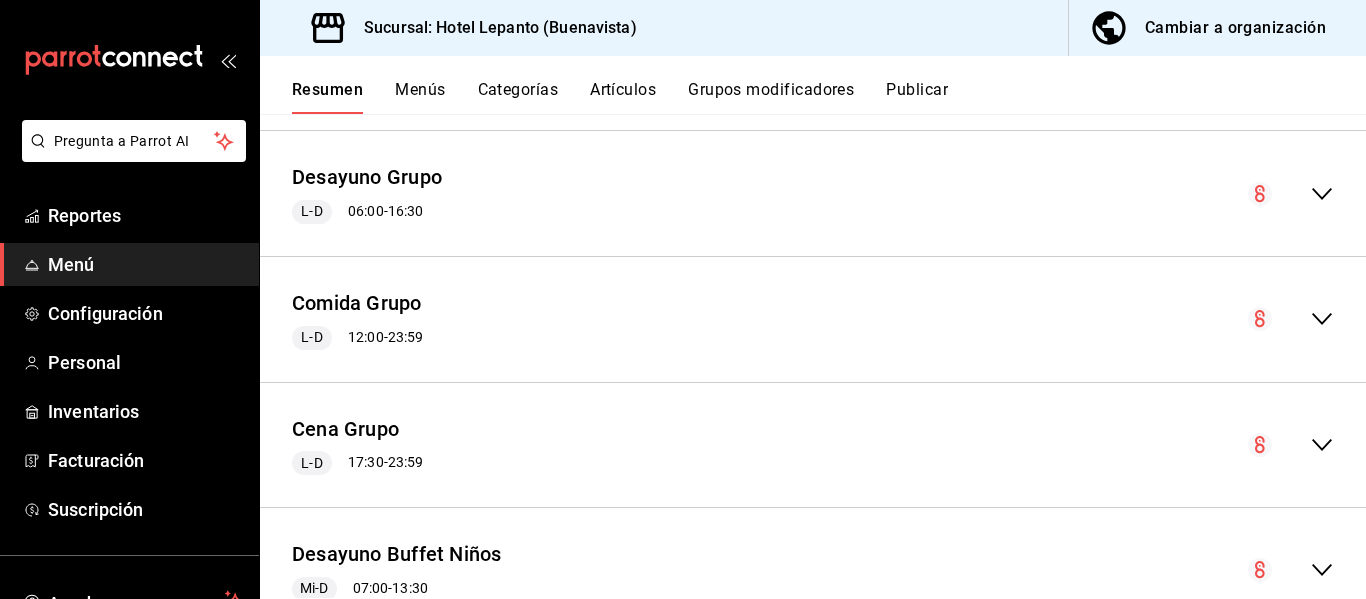scroll, scrollTop: 3376, scrollLeft: 0, axis: vertical 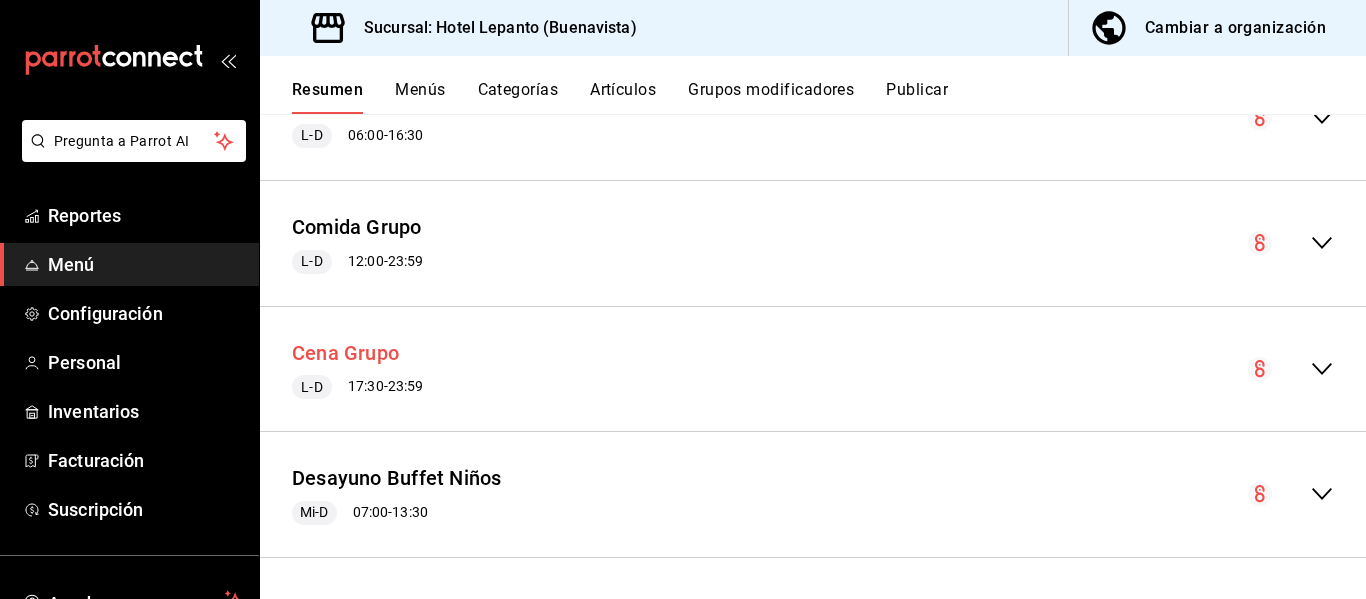 click on "Cena Grupo" at bounding box center [345, 353] 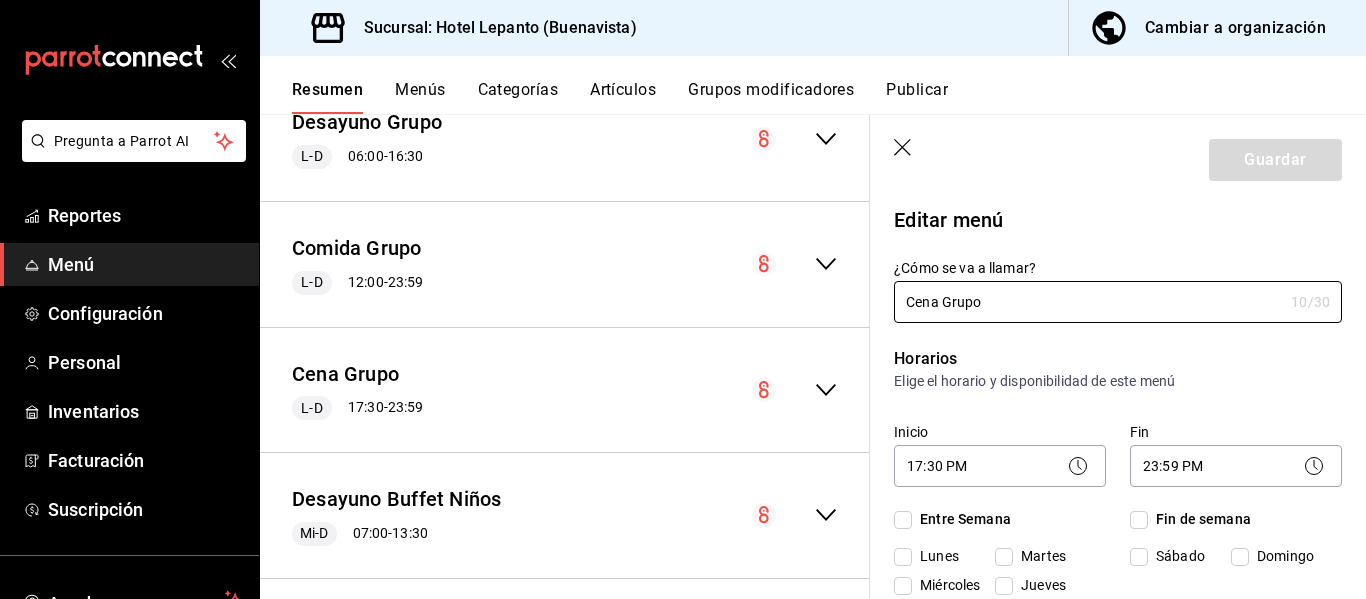 checkbox on "true" 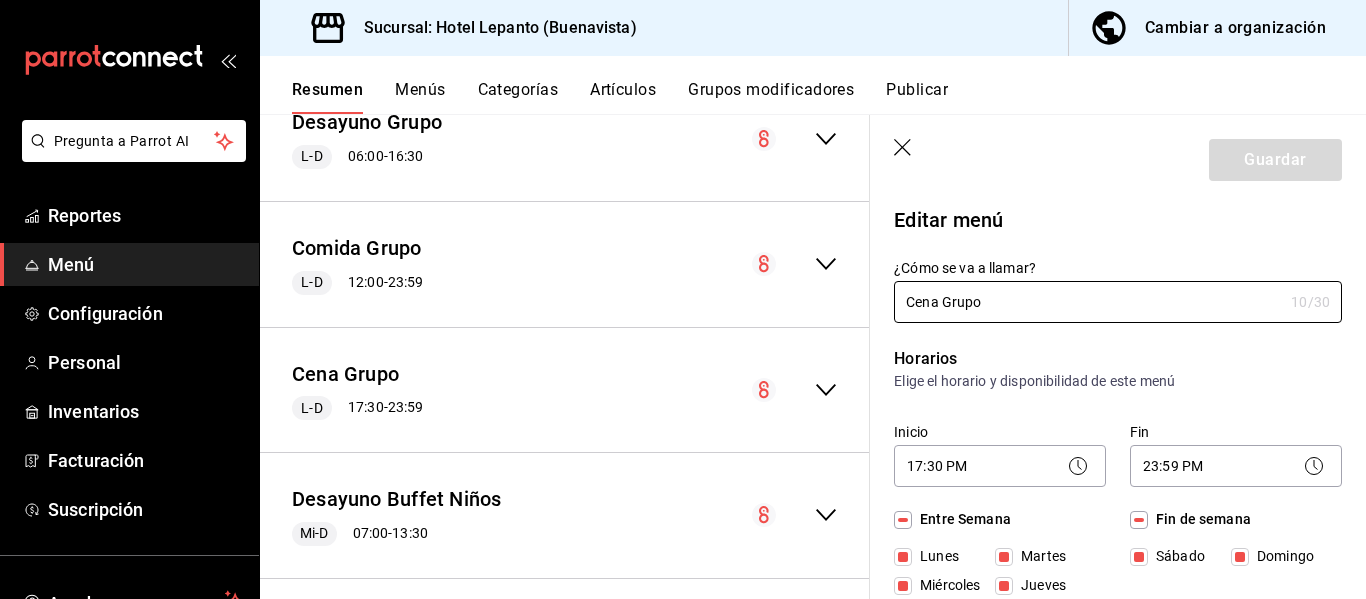 click 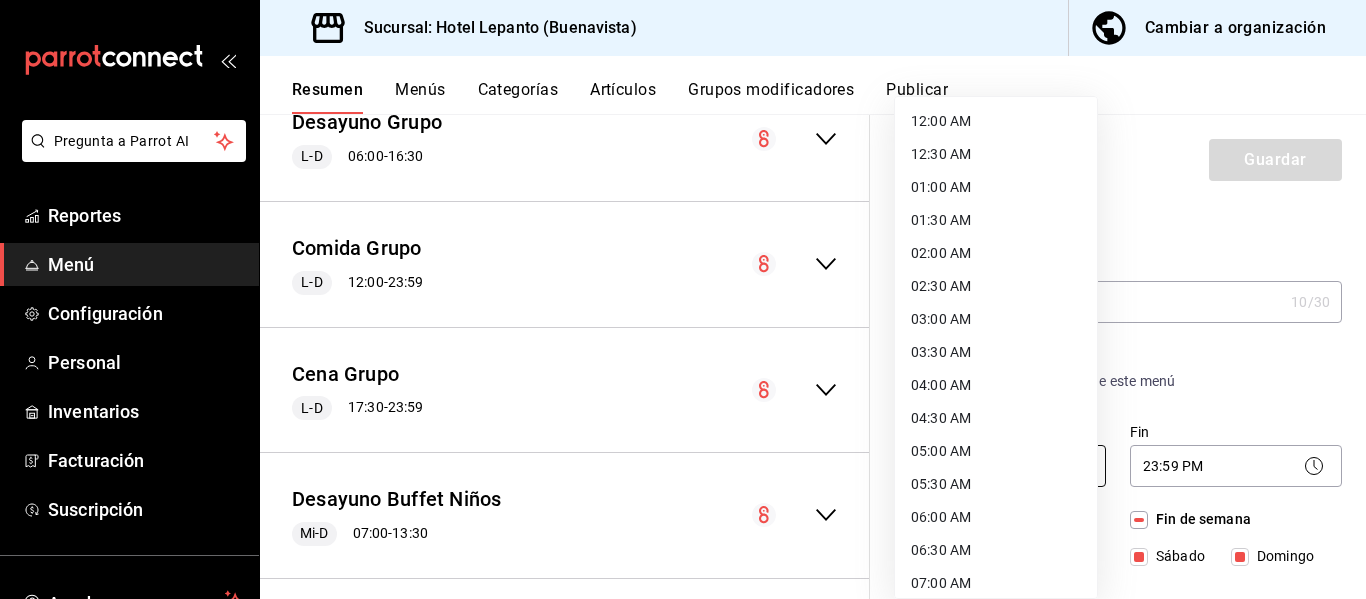 click on "Pregunta a Parrot AI Reportes   Menú   Configuración   Personal   Inventarios   Facturación   Suscripción   Ayuda Recomienda Parrot   [FIRST] [LAST]   Sugerir nueva función   Sucursal: Hotel Lepanto ([LOCATION]) Cambiar a organización Resumen Menús Categorías Artículos Grupos modificadores Publicar Resumen sucursal Si activas ‘Editar artículo por menú’, podrás  personalizar  los menús de esta sucursal.  Para cambios generales, ve a “Organización”. ​ ​ Hotel Lepanto - Buenavista Menu Sucursal. L-D 00:00  -  23:59 Agregar categoría Promociones Precio 2x1 Copa Jose cuervo $120.00 2x1 Copa Smirnoff $90.00 2x1 Copa Red Label $100.00 2x1 Copa Bacardi Blanco $85.00 Brunch-Comida adulto $390.00 Brunch-Comida niño $350.00 Paella 1 kg. $300.00 Agregar artículo Postres Precio Rebanada Pan Elote $58.00 Rebanada Flan Vainilla $58.00 Rebanada Pastel Imposible $58.00 Helado Tres Marias $68.00 Banana Split $68.00 Fresas o Duraznos Con Crema $65.00 Plátanos Fritos $60.00 Pan de Muerto $25.00 10" at bounding box center (683, 299) 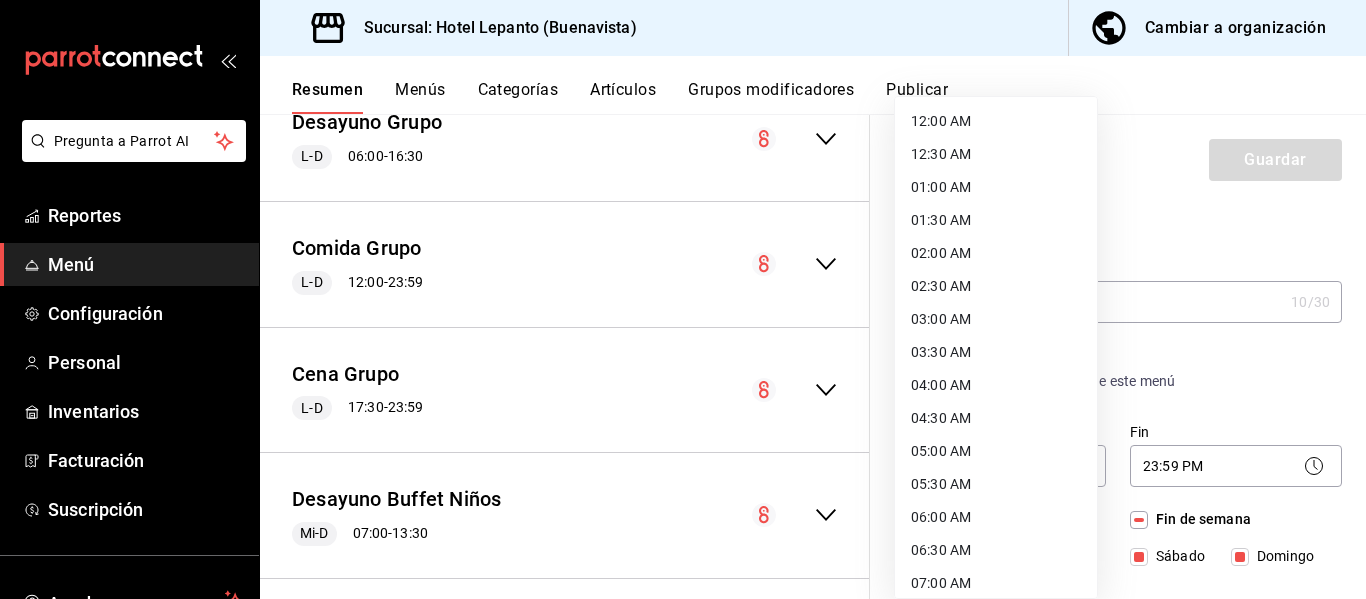 scroll, scrollTop: 929, scrollLeft: 0, axis: vertical 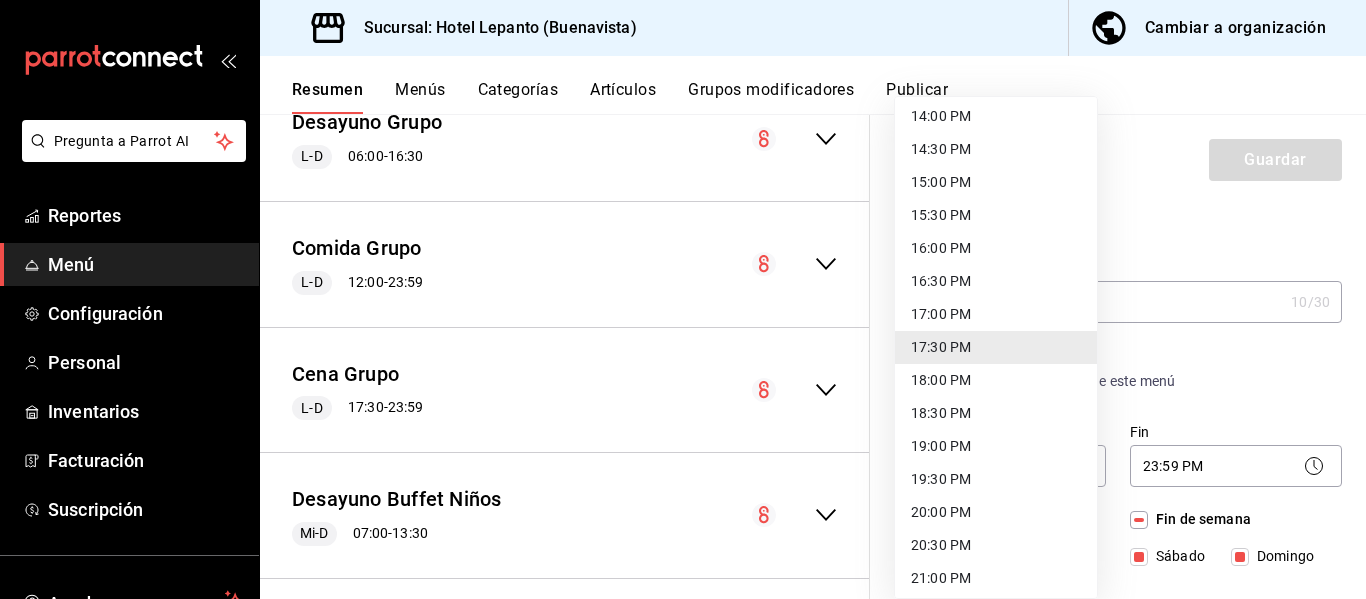 click on "14:30 PM" at bounding box center (996, 149) 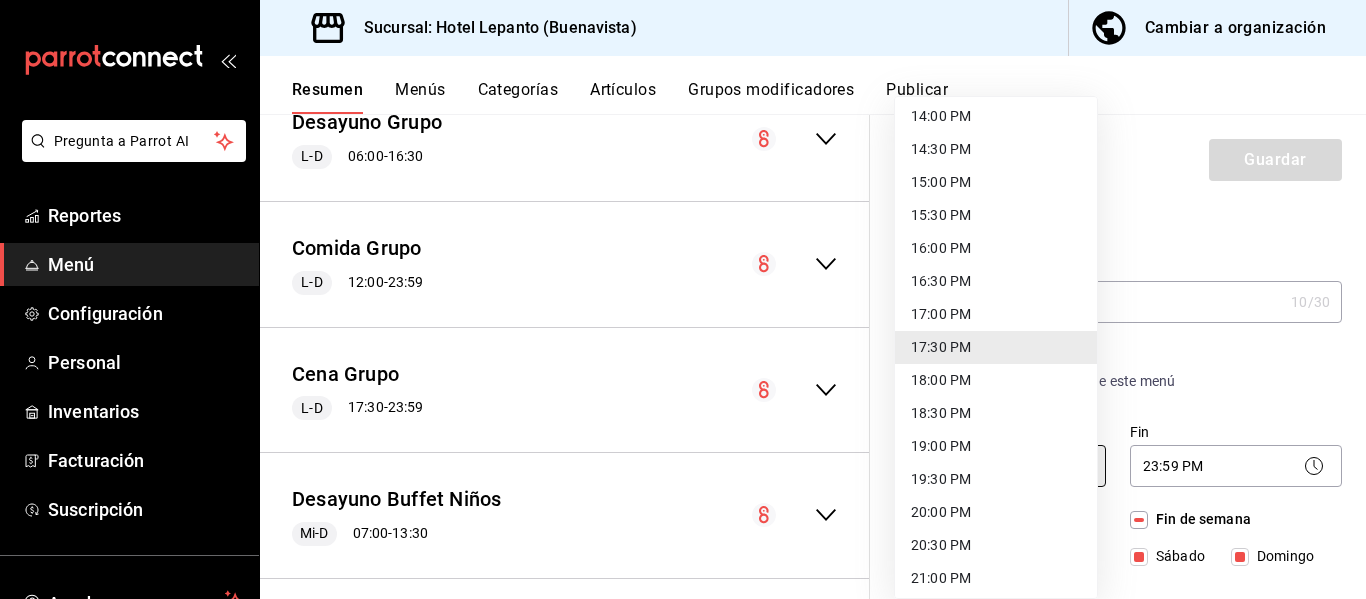 type on "14:30" 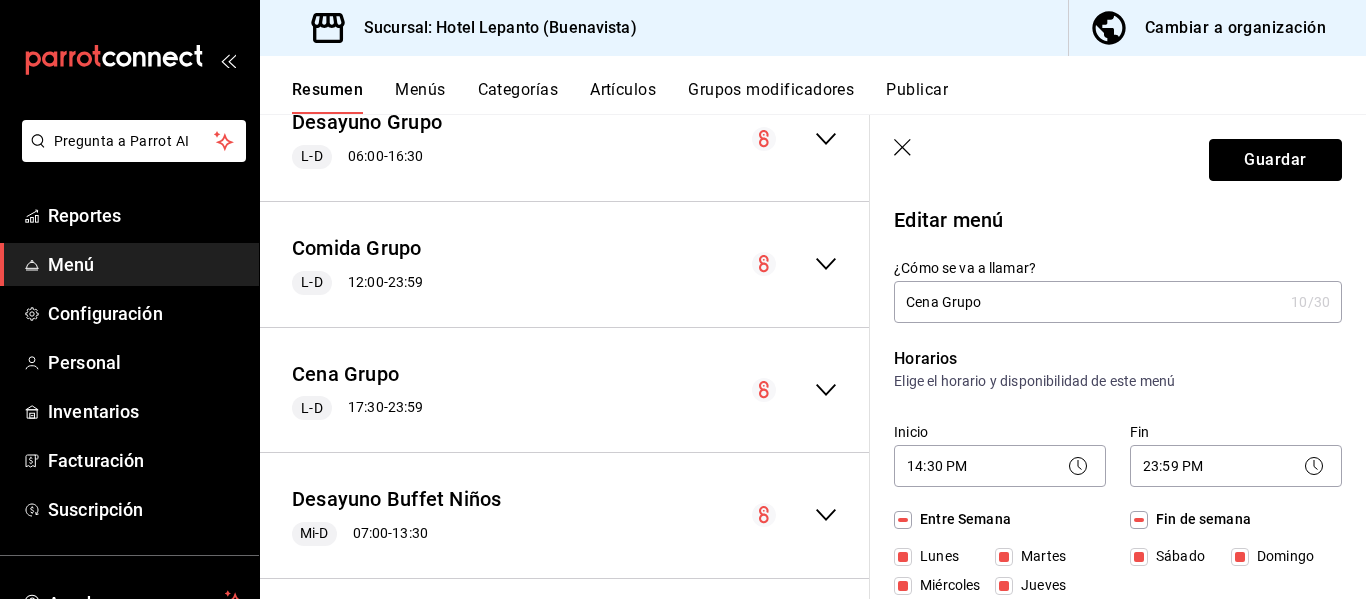 click on "Guardar" at bounding box center [1275, 160] 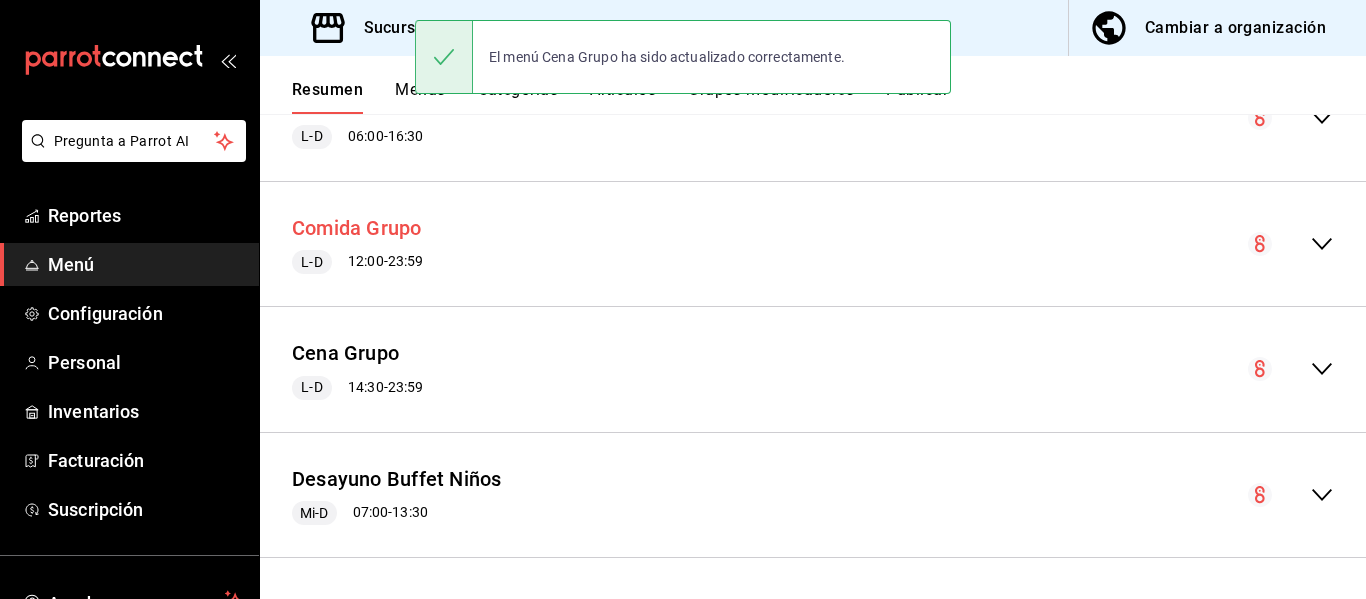scroll, scrollTop: 3375, scrollLeft: 0, axis: vertical 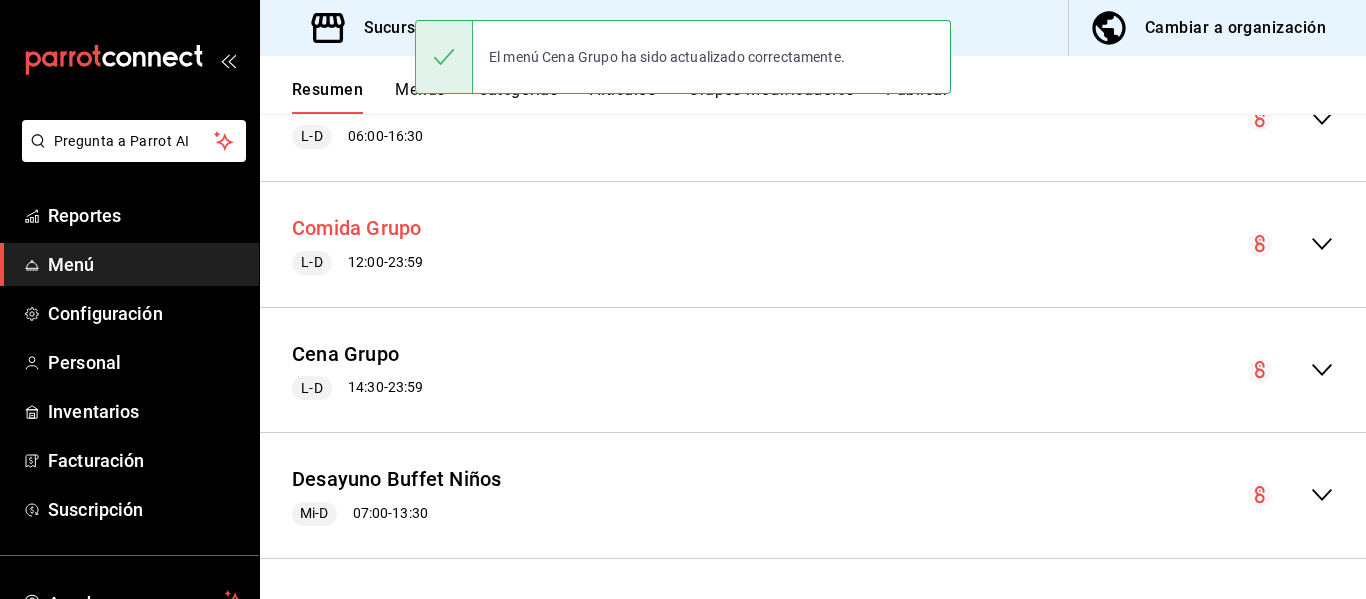 click on "Comida Grupo" at bounding box center (357, 228) 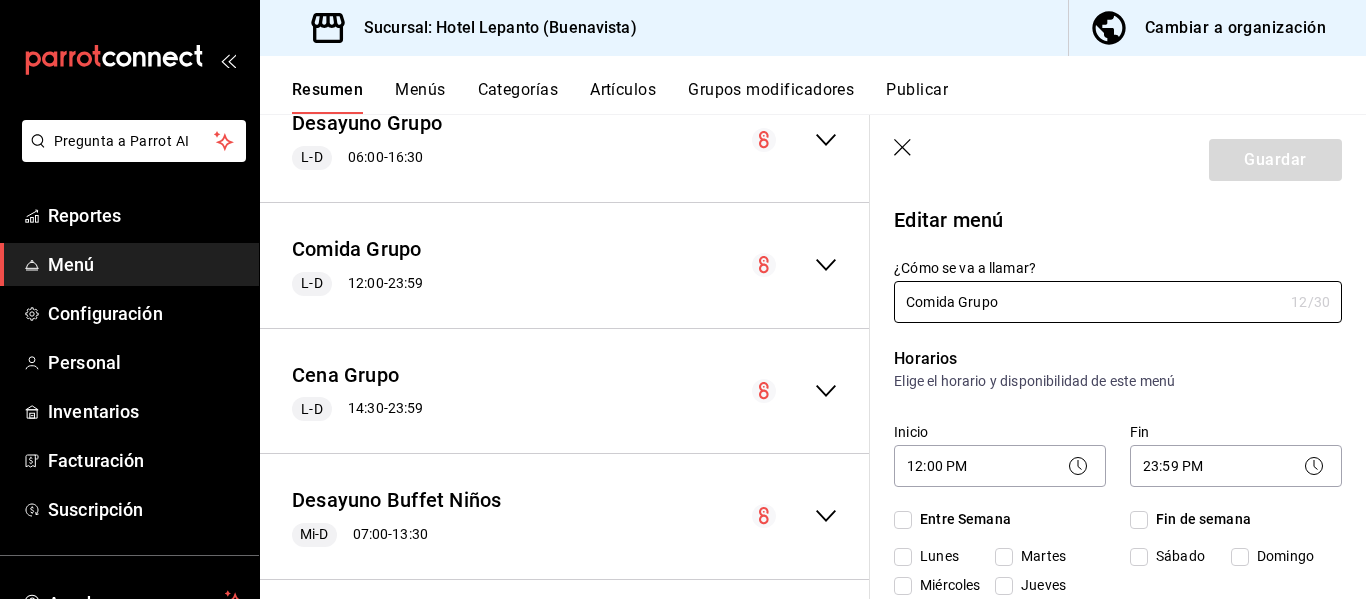 checkbox on "true" 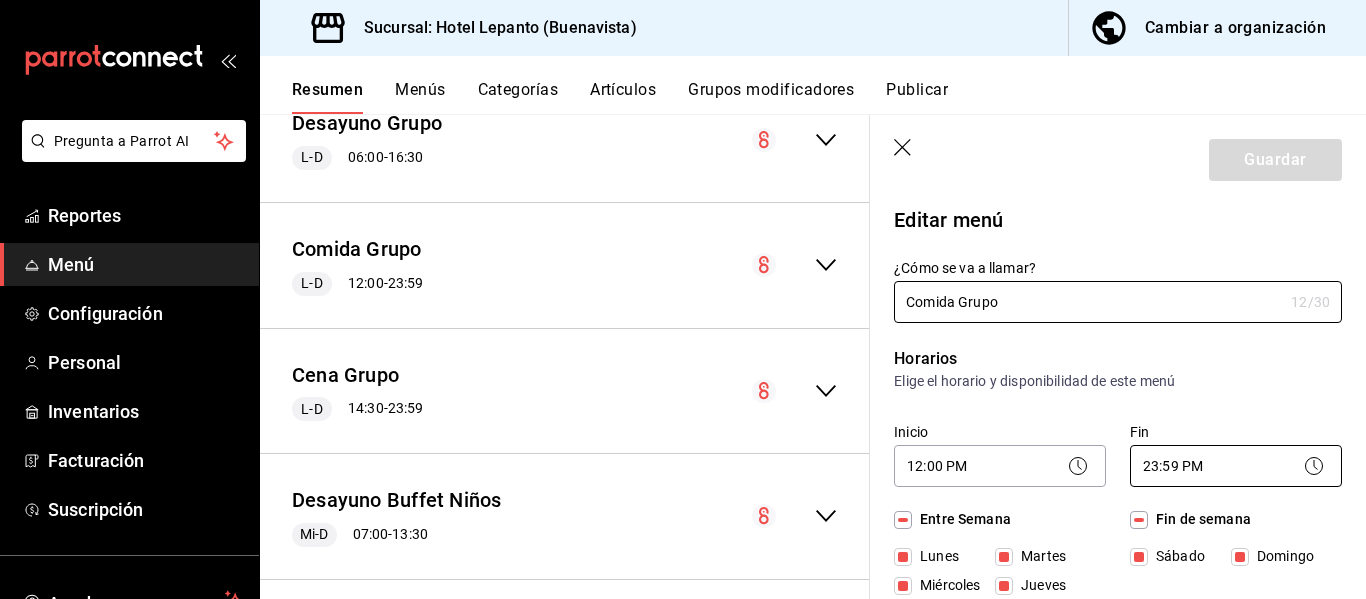 click on "Pregunta a Parrot AI Reportes   Menú   Configuración   Personal   Inventarios   Facturación   Suscripción   Ayuda Recomienda Parrot   [FIRST] [LAST]   Sugerir nueva función   Sucursal: Hotel Lepanto ([LOCATION]) Cambiar a organización Resumen Menús Categorías Artículos Grupos modificadores Publicar Resumen sucursal Si activas ‘Editar artículo por menú’, podrás  personalizar  los menús de esta sucursal.  Para cambios generales, ve a “Organización”. ​ ​ Hotel Lepanto - Buenavista Menu Sucursal. L-D 00:00  -  23:59 Agregar categoría Promociones Precio 2x1 Copa Jose cuervo $120.00 2x1 Copa Smirnoff $90.00 2x1 Copa Red Label $100.00 2x1 Copa Bacardi Blanco $85.00 Brunch-Comida adulto $390.00 Brunch-Comida niño $350.00 Paella 1 kg. $300.00 Agregar artículo Postres Precio Rebanada Pan Elote $58.00 Rebanada Flan Vainilla $58.00 Rebanada Pastel Imposible $58.00 Helado Tres Marias $68.00 Banana Split $68.00 Fresas o Duraznos Con Crema $65.00 Plátanos Fritos $60.00 Pan de Muerto $25.00 12" at bounding box center (683, 299) 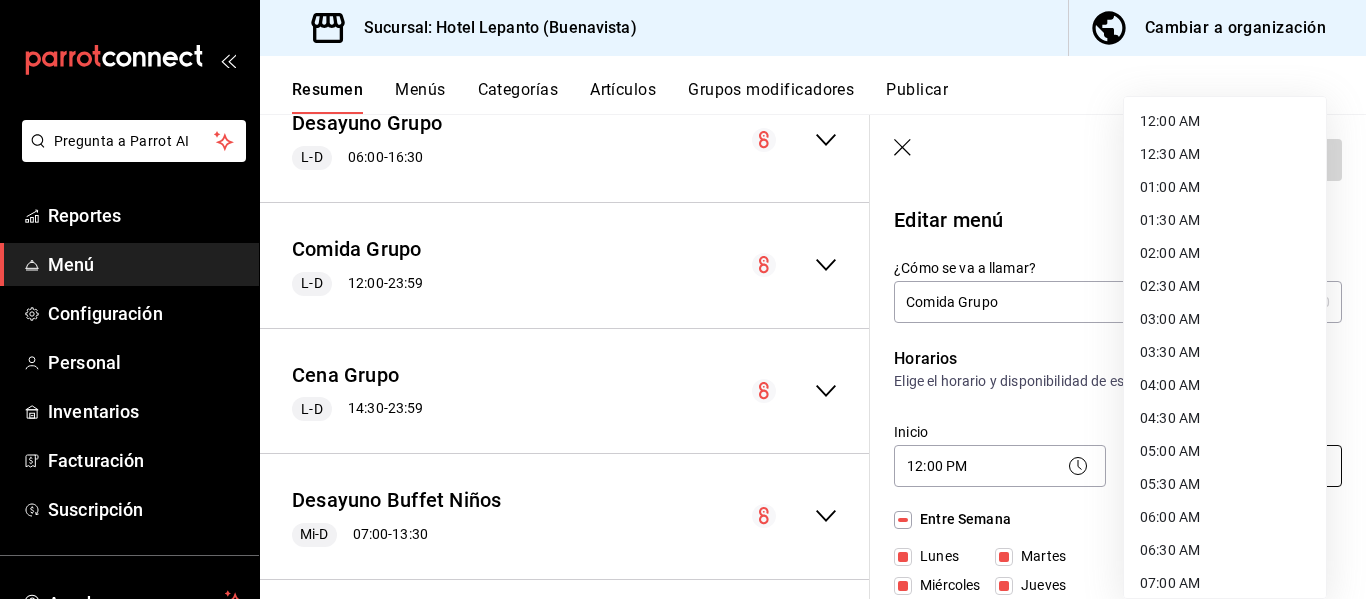 scroll, scrollTop: 1132, scrollLeft: 0, axis: vertical 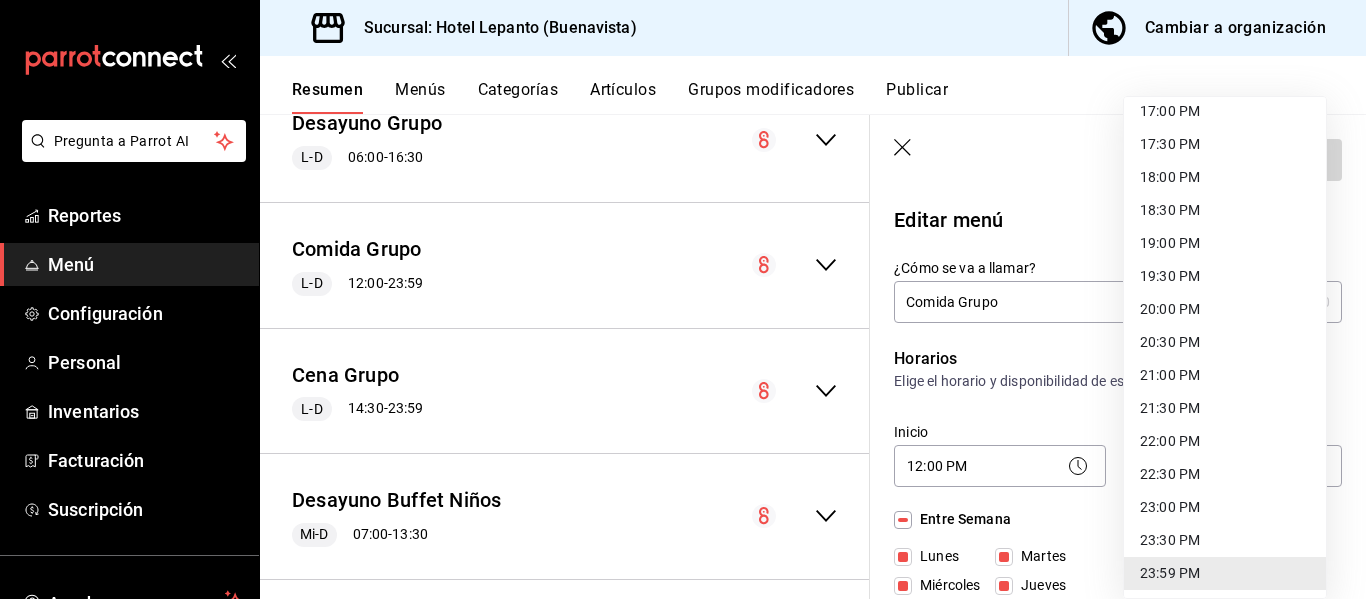 click on "19:30 PM" at bounding box center [1225, 276] 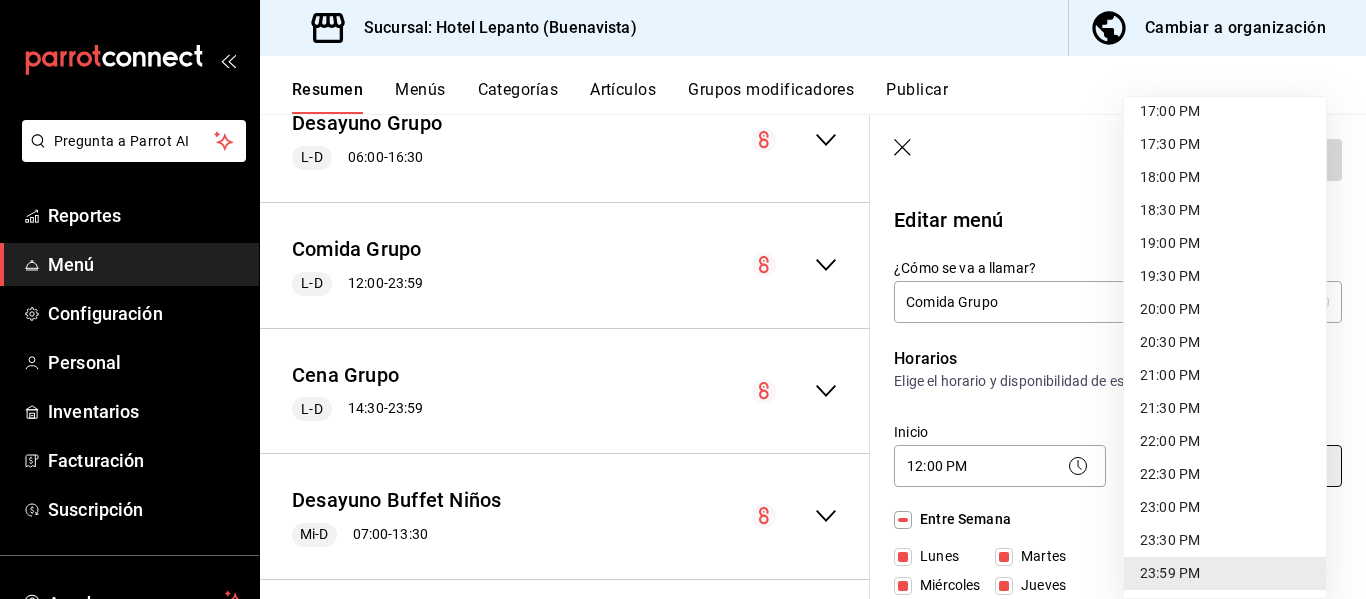 type on "19:30" 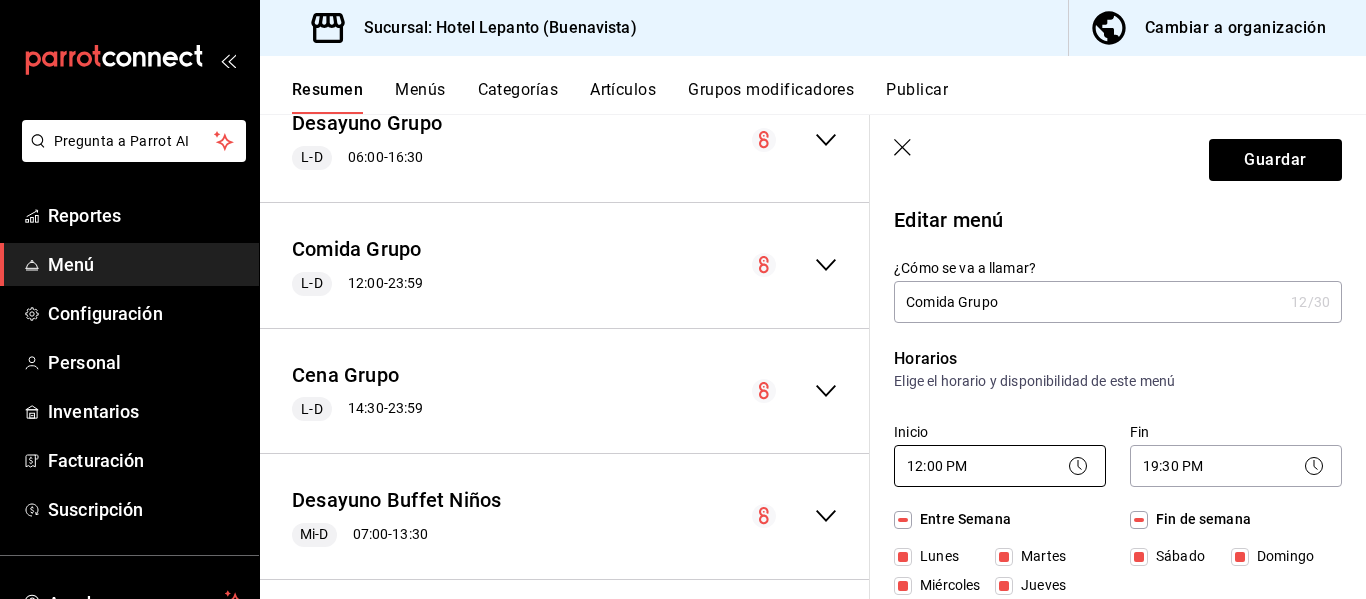 click on "Pregunta a Parrot AI Reportes   Menú   Configuración   Personal   Inventarios   Facturación   Suscripción   Ayuda Recomienda Parrot   [FIRST] [LAST]   Sugerir nueva función   Sucursal: Hotel Lepanto ([LOCATION]) Cambiar a organización Resumen Menús Categorías Artículos Grupos modificadores Publicar Resumen sucursal Si activas ‘Editar artículo por menú’, podrás  personalizar  los menús de esta sucursal.  Para cambios generales, ve a “Organización”. ​ ​ Hotel Lepanto - Buenavista Menu Sucursal. L-D 00:00  -  23:59 Agregar categoría Promociones Precio 2x1 Copa Jose cuervo $120.00 2x1 Copa Smirnoff $90.00 2x1 Copa Red Label $100.00 2x1 Copa Bacardi Blanco $85.00 Brunch-Comida adulto $390.00 Brunch-Comida niño $350.00 Paella 1 kg. $300.00 Agregar artículo Postres Precio Rebanada Pan Elote $58.00 Rebanada Flan Vainilla $58.00 Rebanada Pastel Imposible $58.00 Helado Tres Marias $68.00 Banana Split $68.00 Fresas o Duraznos Con Crema $65.00 Plátanos Fritos $60.00 Pan de Muerto $25.00 12" at bounding box center (683, 299) 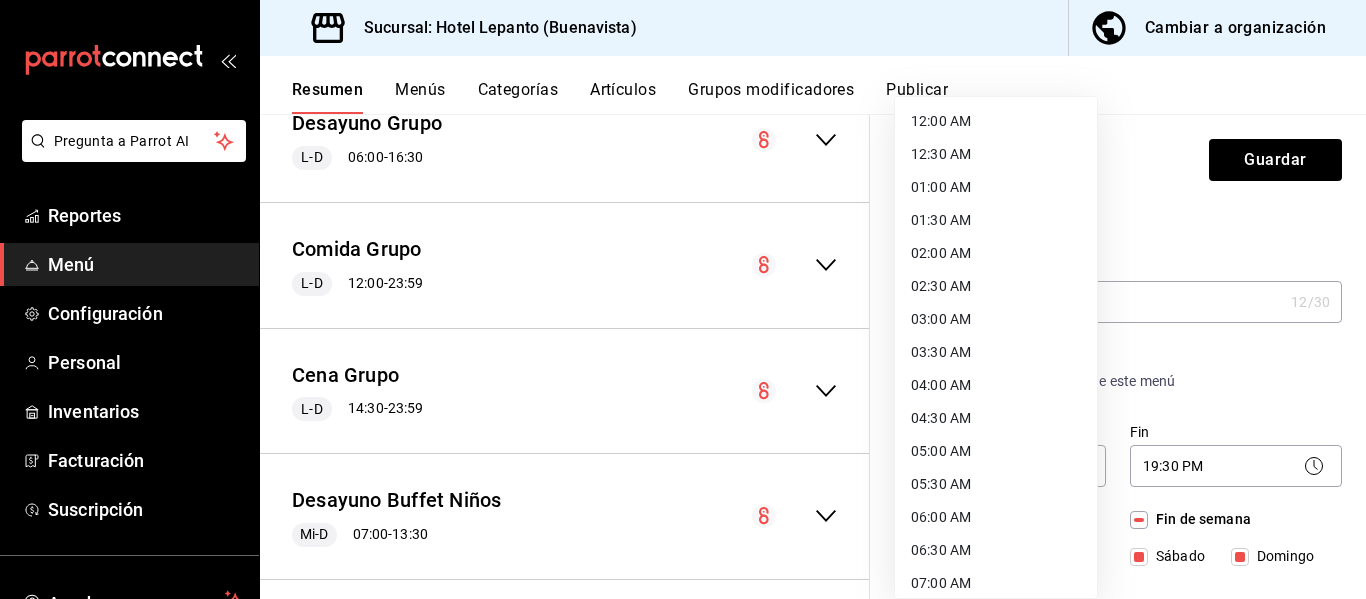 scroll, scrollTop: 566, scrollLeft: 0, axis: vertical 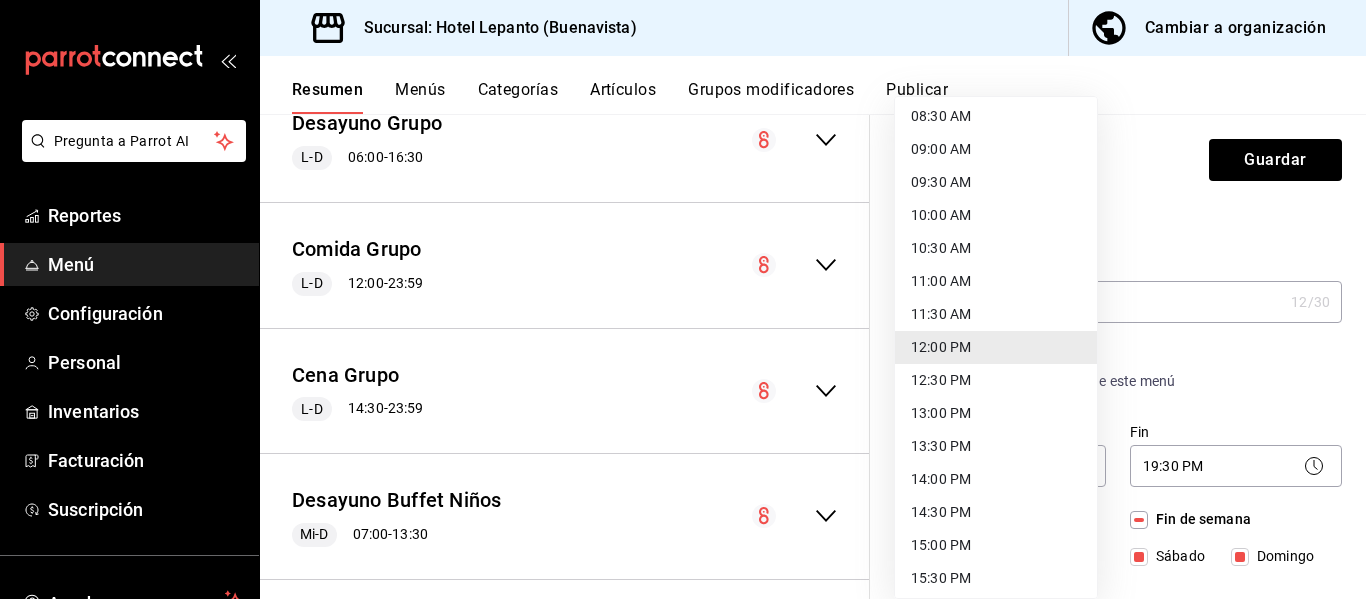 click on "12:30 PM" at bounding box center [996, 380] 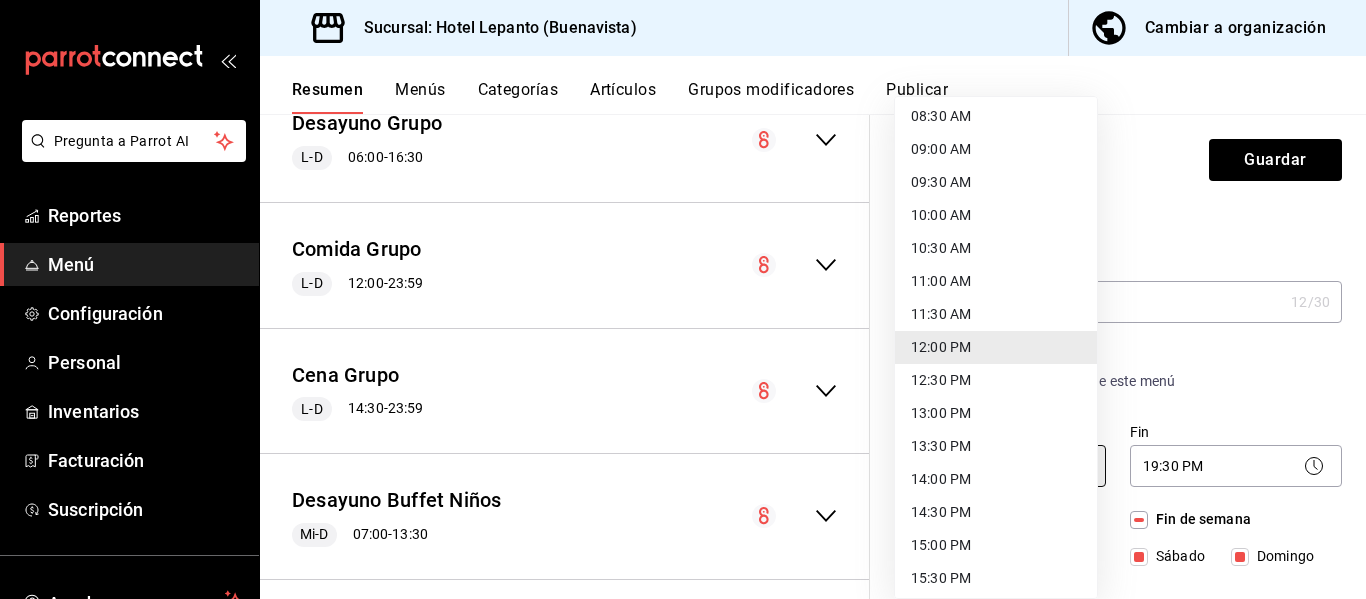 type on "12:30" 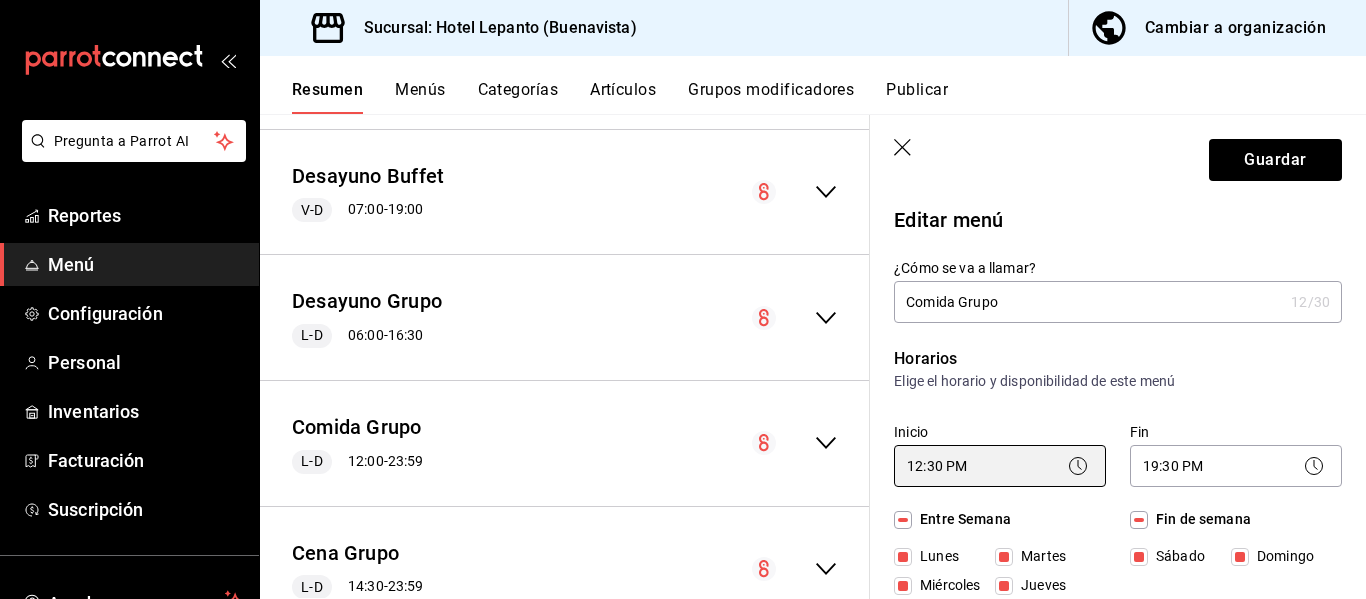 scroll, scrollTop: 3097, scrollLeft: 0, axis: vertical 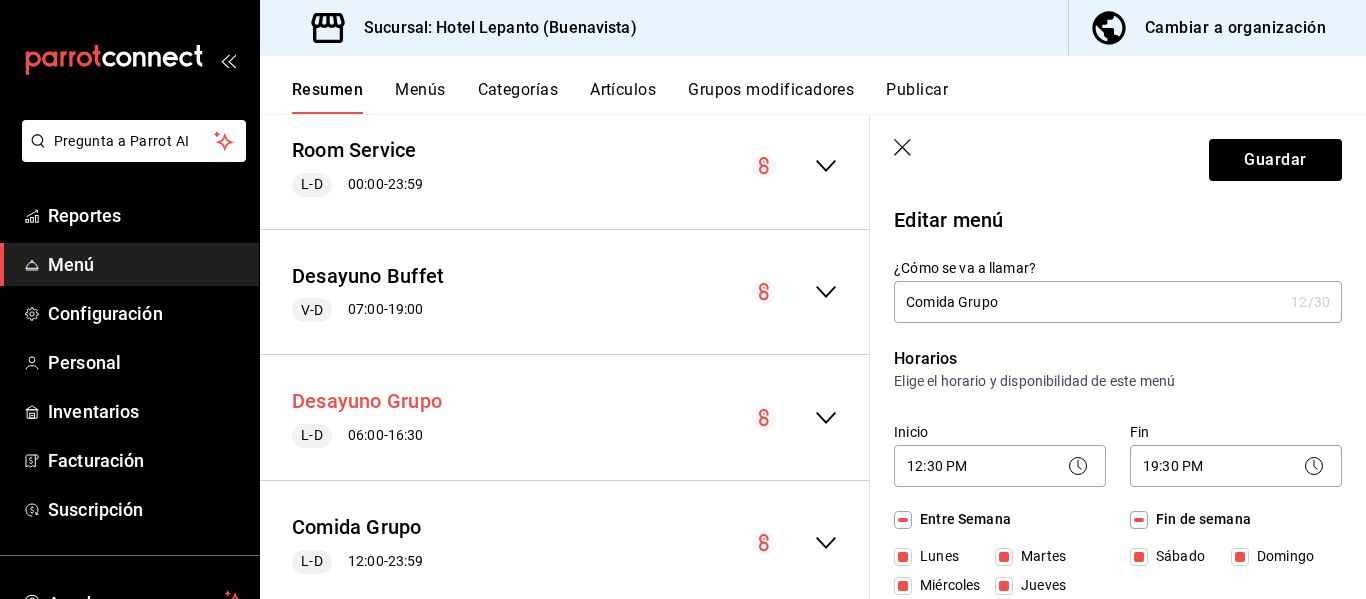 click on "Desayuno Grupo" at bounding box center [367, 401] 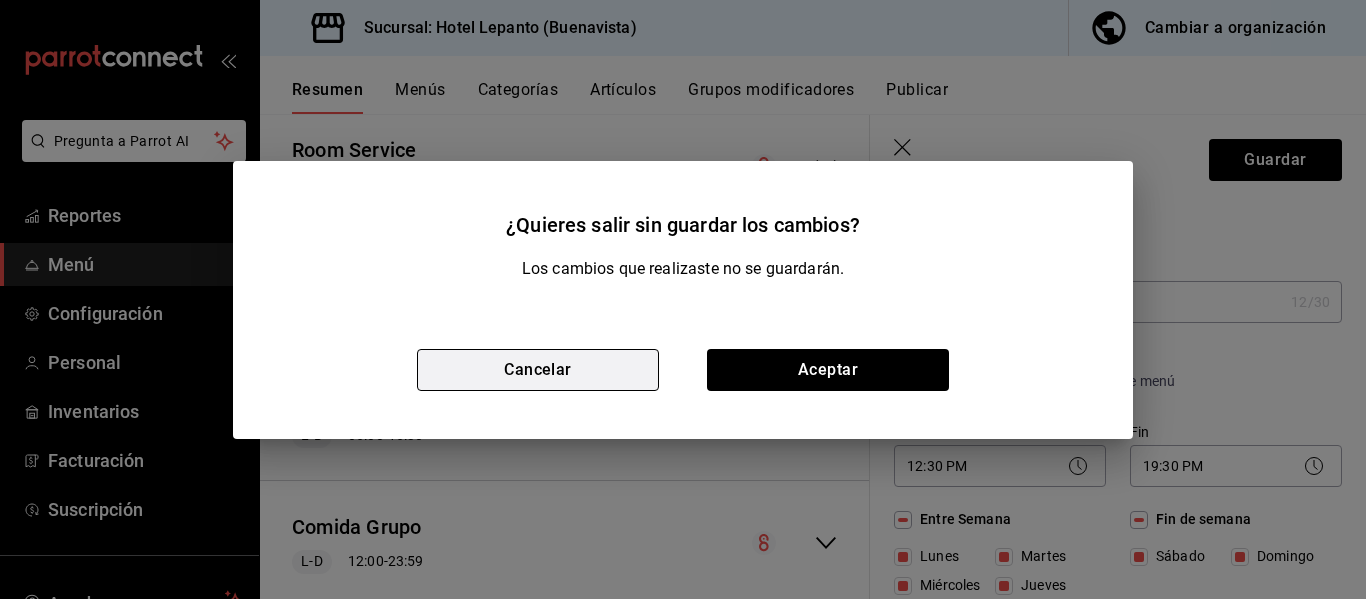 click on "Cancelar" at bounding box center [538, 370] 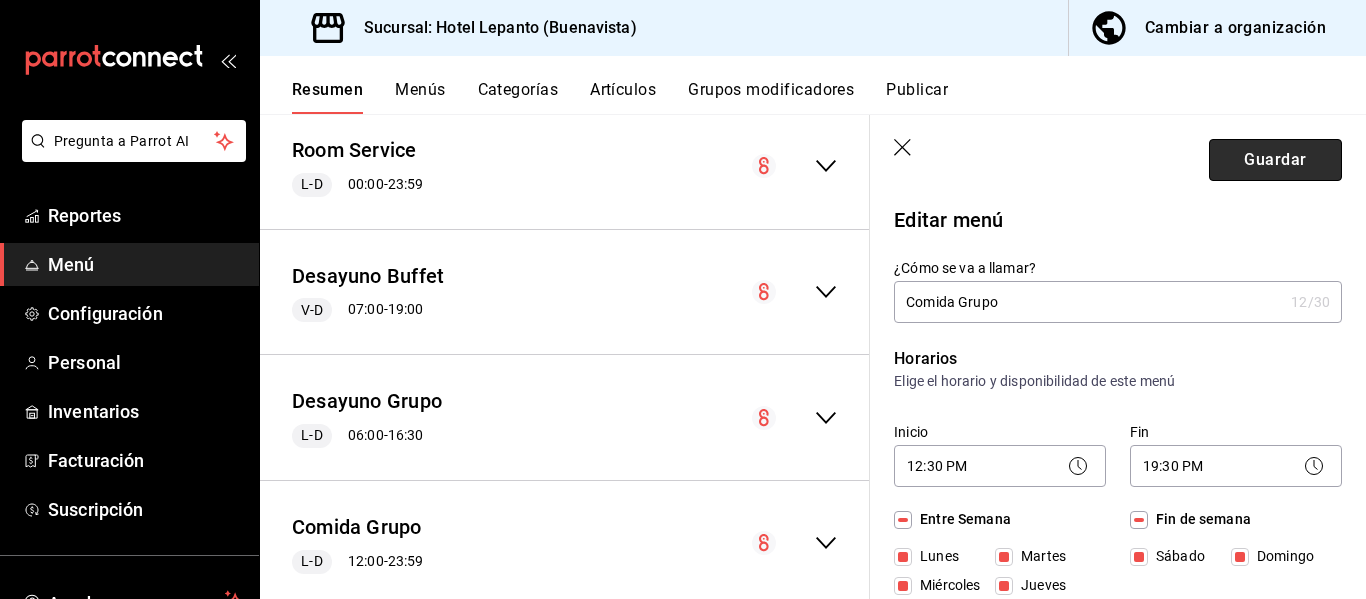 click on "Guardar" at bounding box center [1275, 160] 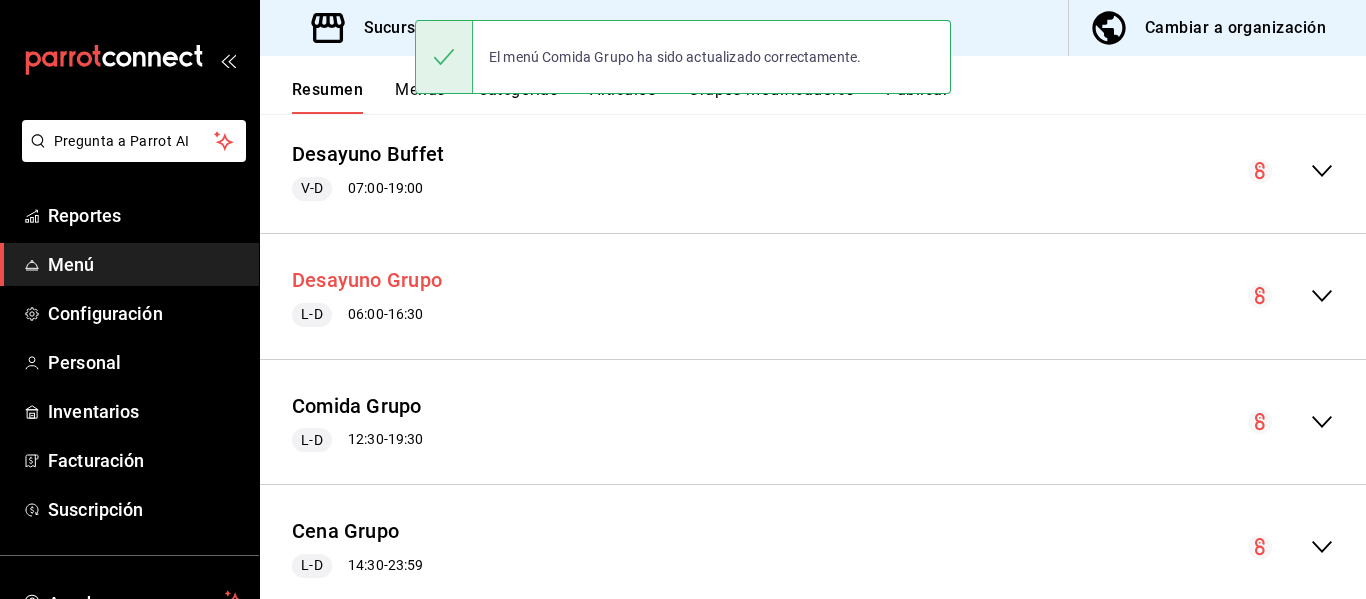 scroll, scrollTop: 3097, scrollLeft: 0, axis: vertical 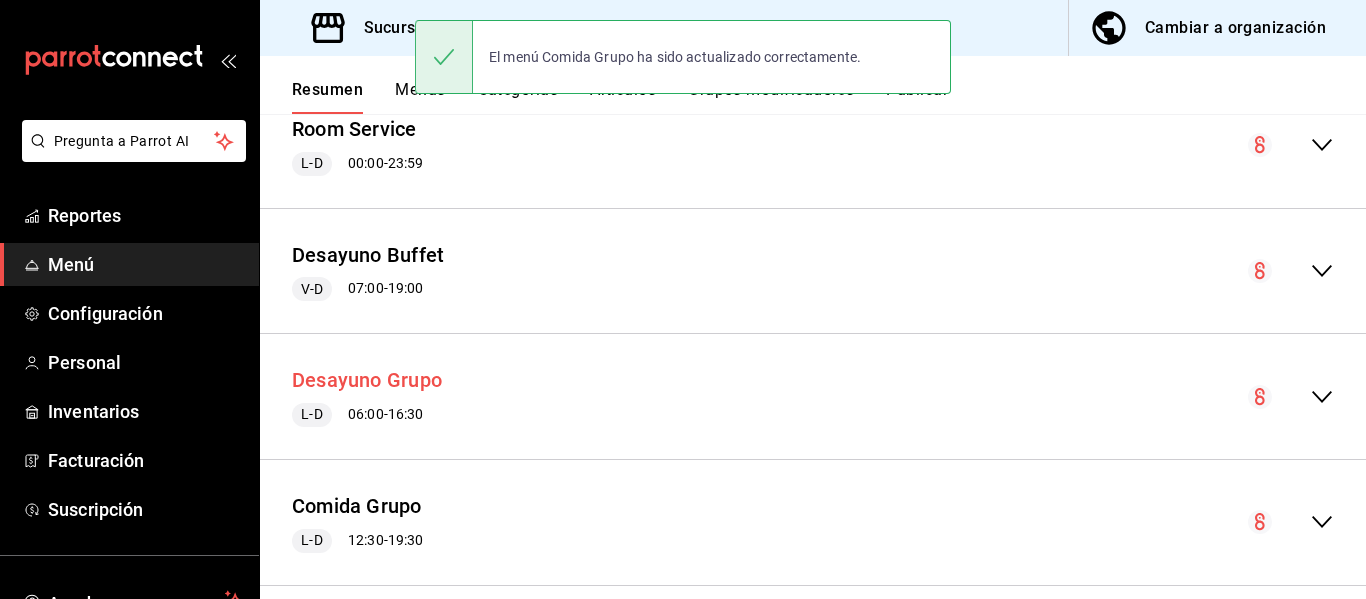 click on "Desayuno Grupo" at bounding box center [367, 380] 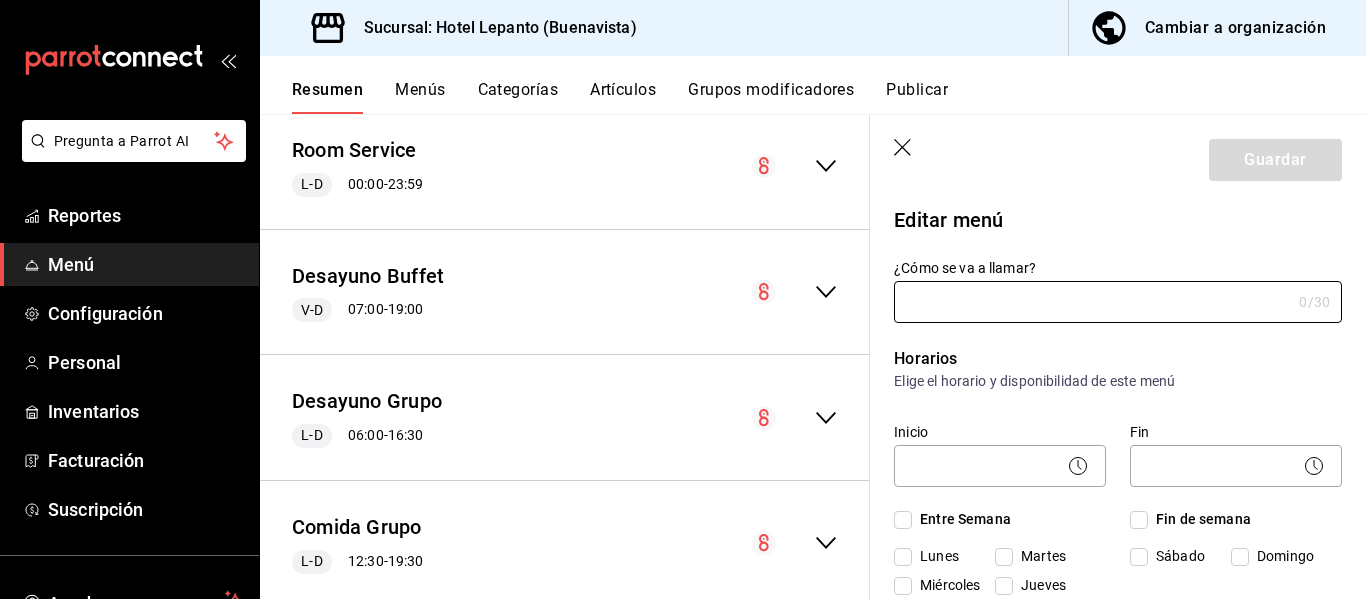 type on "Desayuno Grupo" 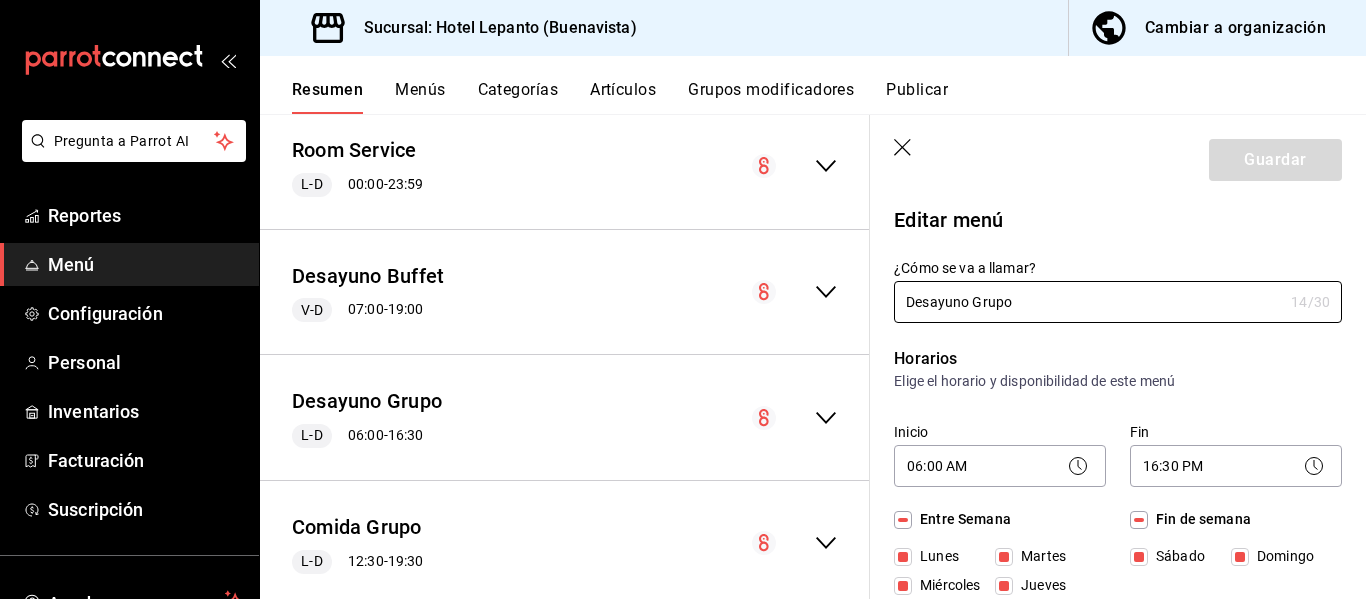 click 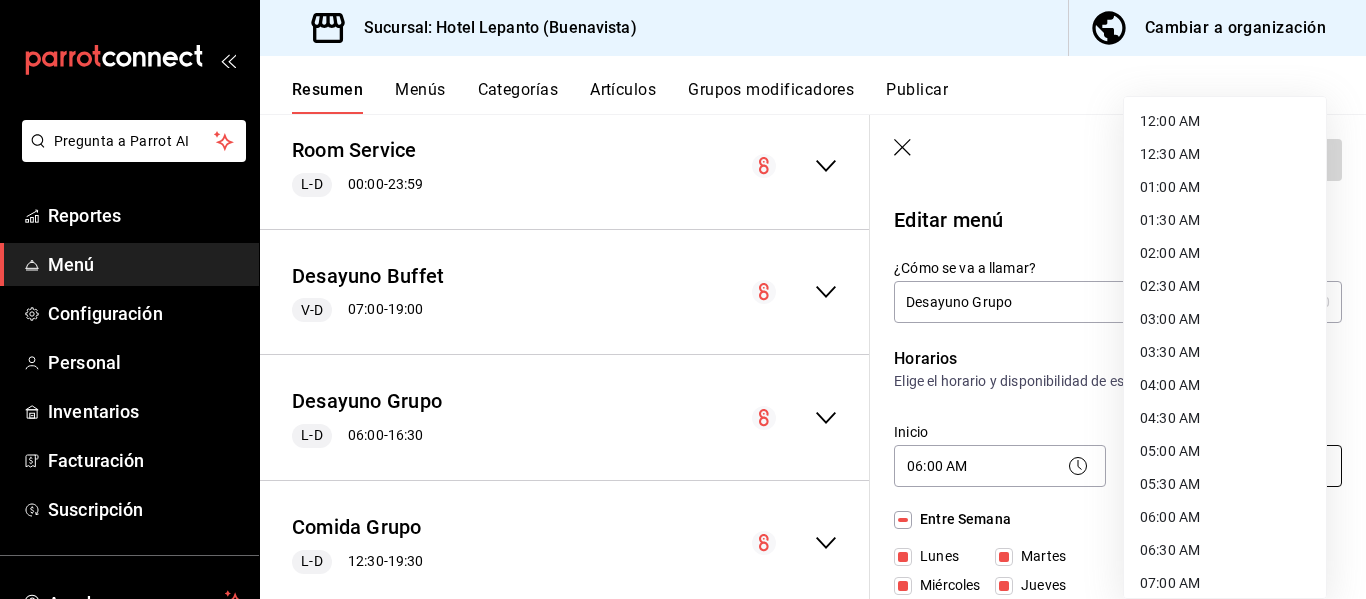 click on "Pregunta a Parrot AI Reportes   Menú   Configuración   Personal   Inventarios   Facturación   Suscripción   Ayuda Recomienda Parrot   [FIRST] [LAST]   Sugerir nueva función   Sucursal: Hotel Lepanto ([LOCATION]) Cambiar a organización Resumen Menús Categorías Artículos Grupos modificadores Publicar Resumen sucursal Si activas ‘Editar artículo por menú’, podrás  personalizar  los menús de esta sucursal.  Para cambios generales, ve a “Organización”. ​ ​ Hotel Lepanto - Buenavista Menu Sucursal. L-D 00:00  -  23:59 Agregar categoría Promociones Precio 2x1 Copa Jose cuervo $120.00 2x1 Copa Smirnoff $90.00 2x1 Copa Red Label $100.00 2x1 Copa Bacardi Blanco $85.00 Brunch-Comida adulto $390.00 Brunch-Comida niño $350.00 Paella 1 kg. $300.00 Agregar artículo Postres Precio Rebanada Pan Elote $58.00 Rebanada Flan Vainilla $58.00 Rebanada Pastel Imposible $58.00 Helado Tres Marias $68.00 Banana Split $68.00 Fresas o Duraznos Con Crema $65.00 Plátanos Fritos $60.00 Pan de Muerto $25.00 14" at bounding box center (683, 299) 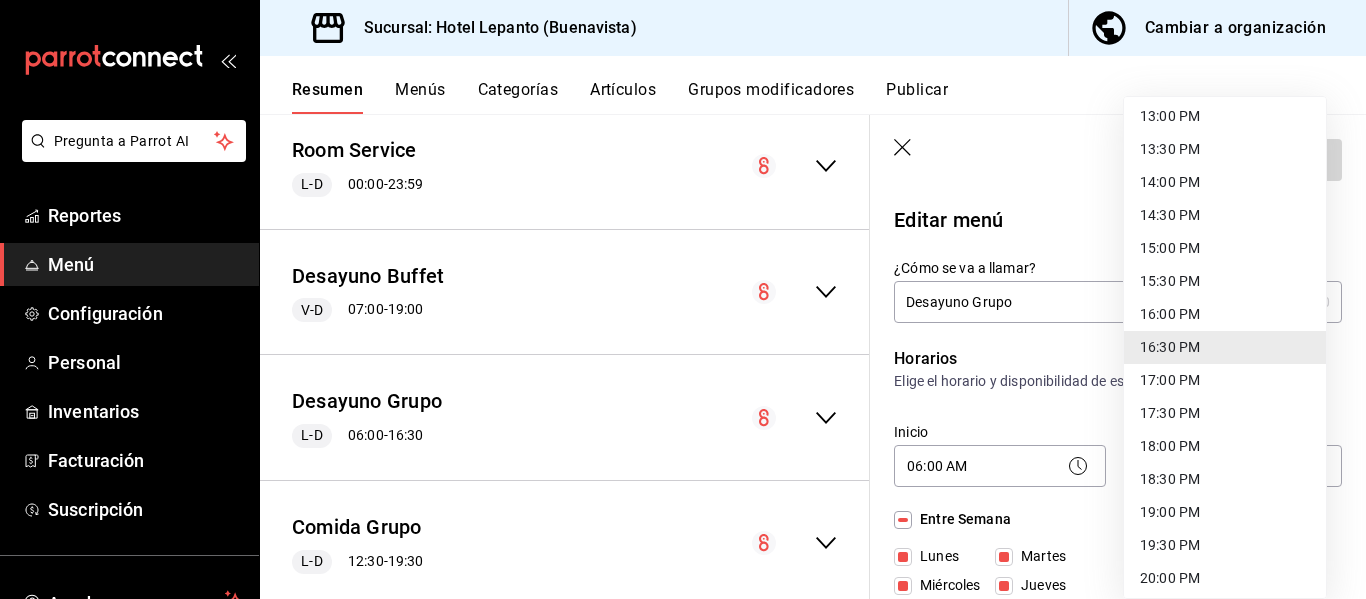 scroll, scrollTop: 763, scrollLeft: 0, axis: vertical 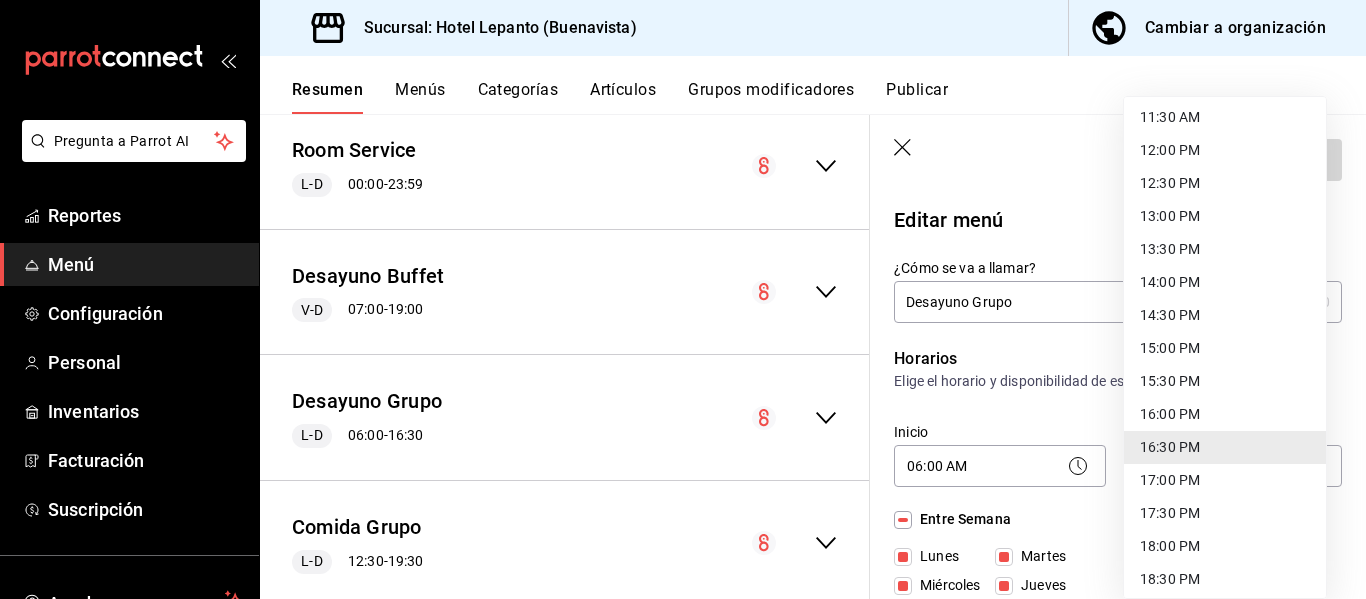 click on "12:30 PM" at bounding box center (1225, 183) 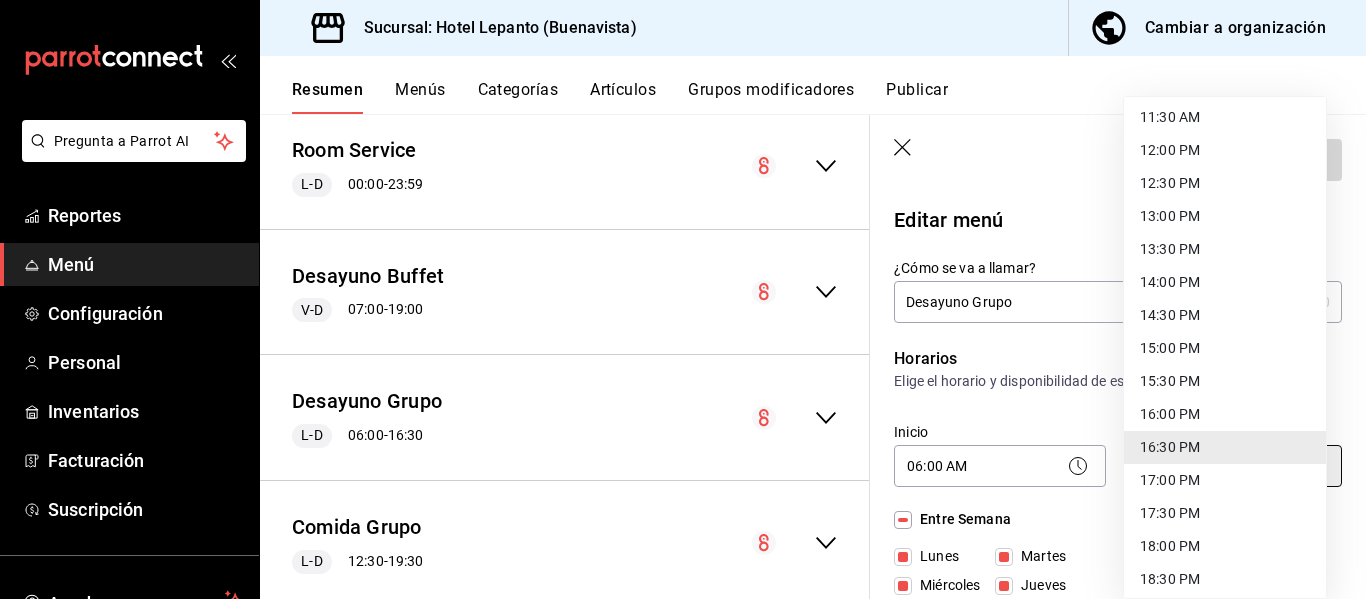 type on "12:30" 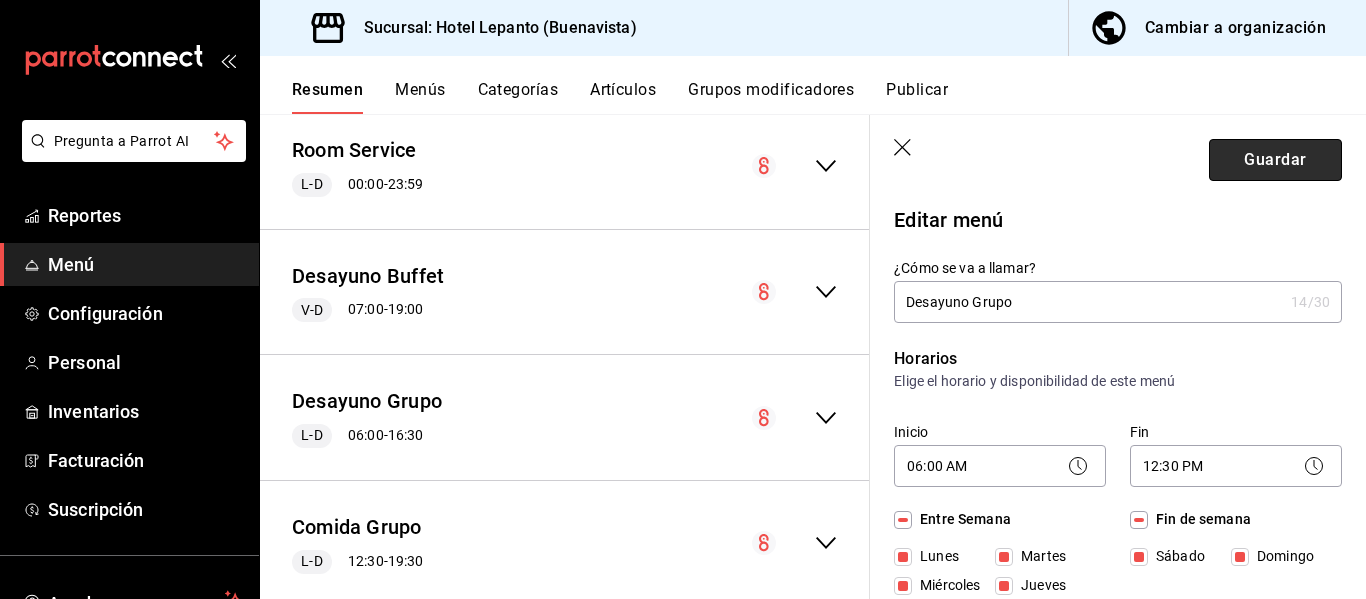click on "Guardar" at bounding box center (1275, 160) 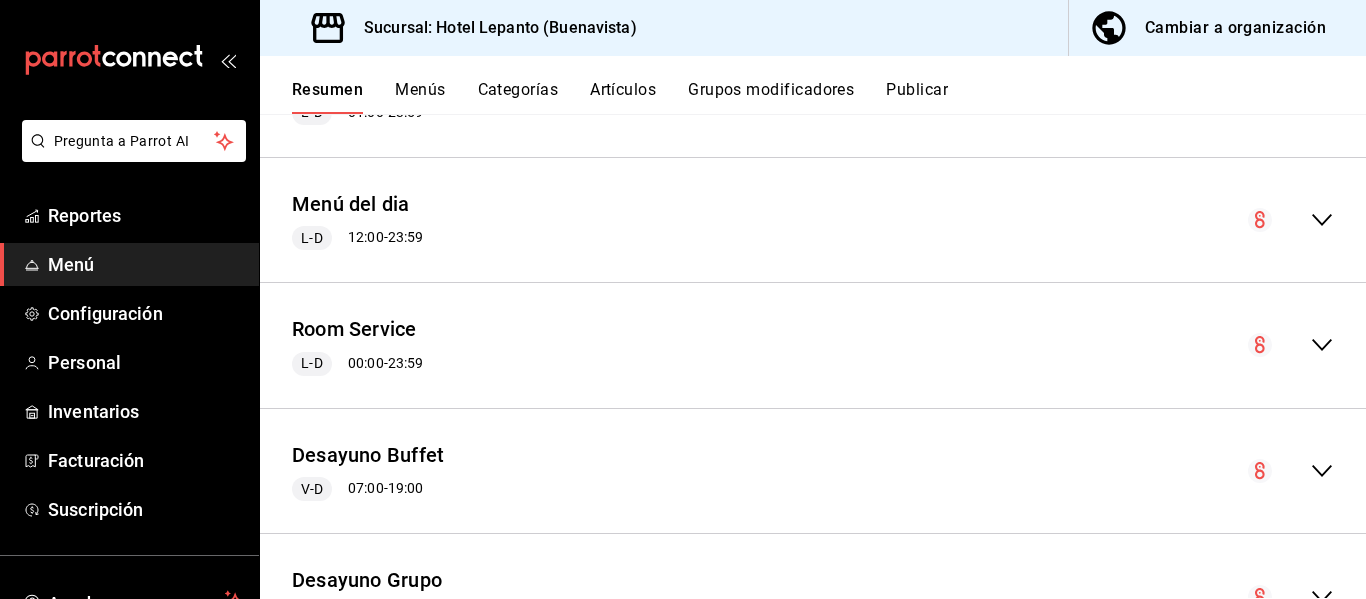 scroll, scrollTop: 2797, scrollLeft: 0, axis: vertical 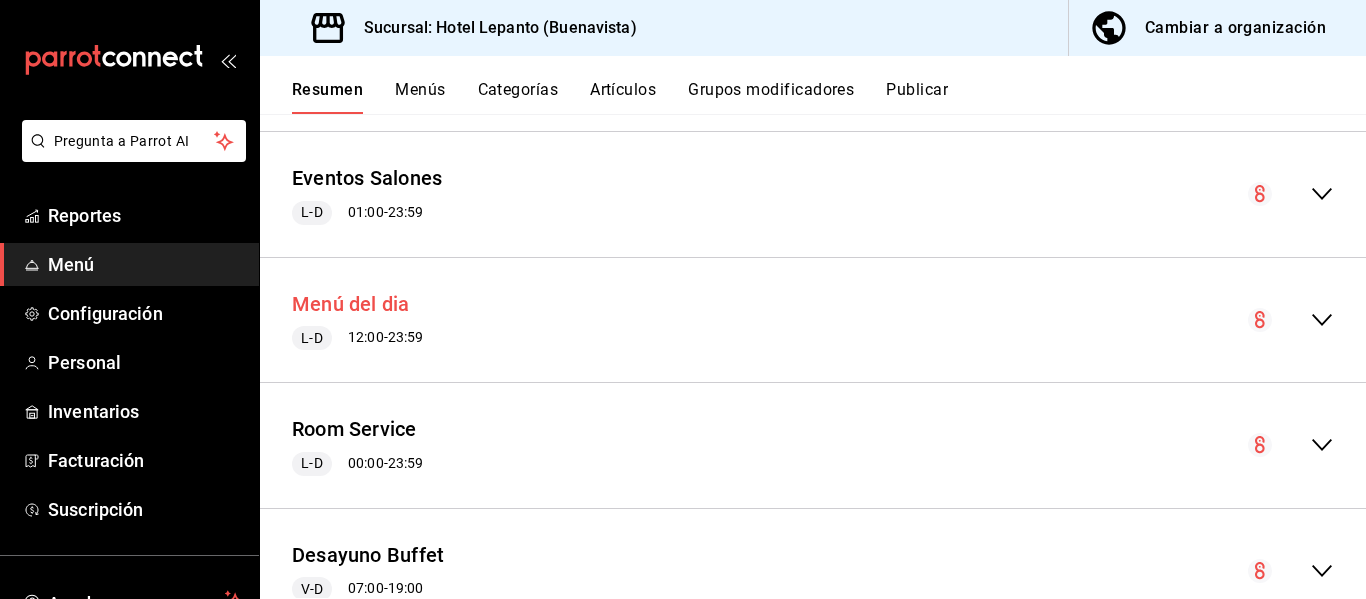 click on "Menú del dia" at bounding box center [351, 304] 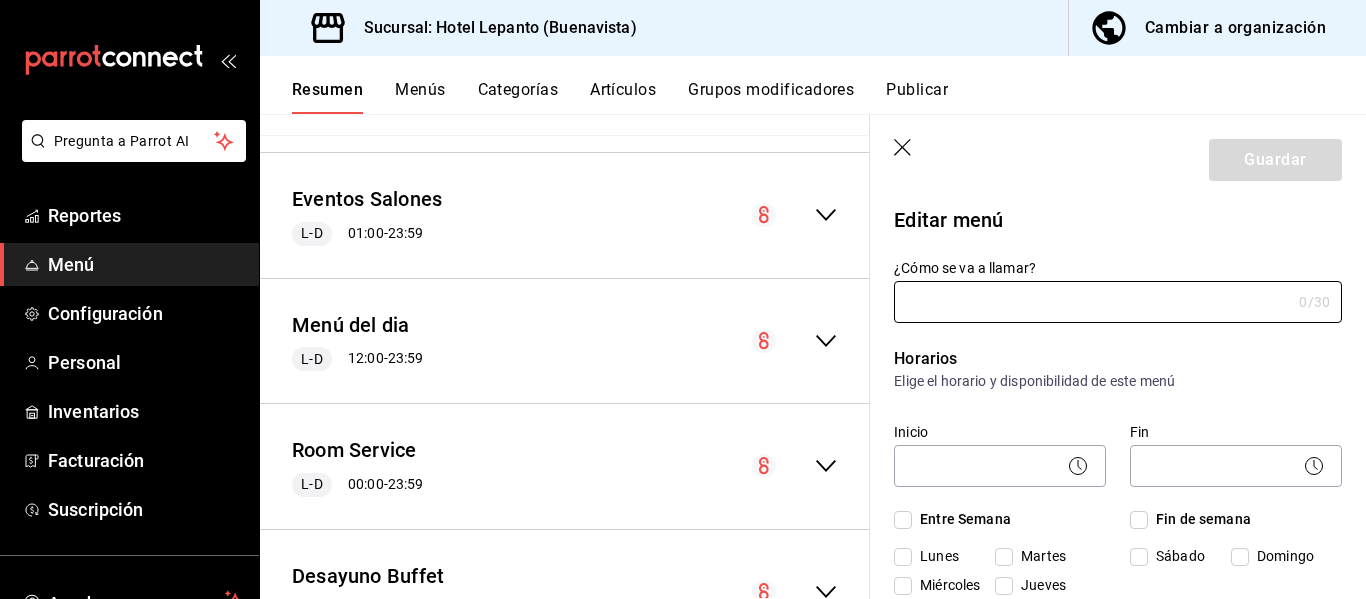 type on "Menú del dia" 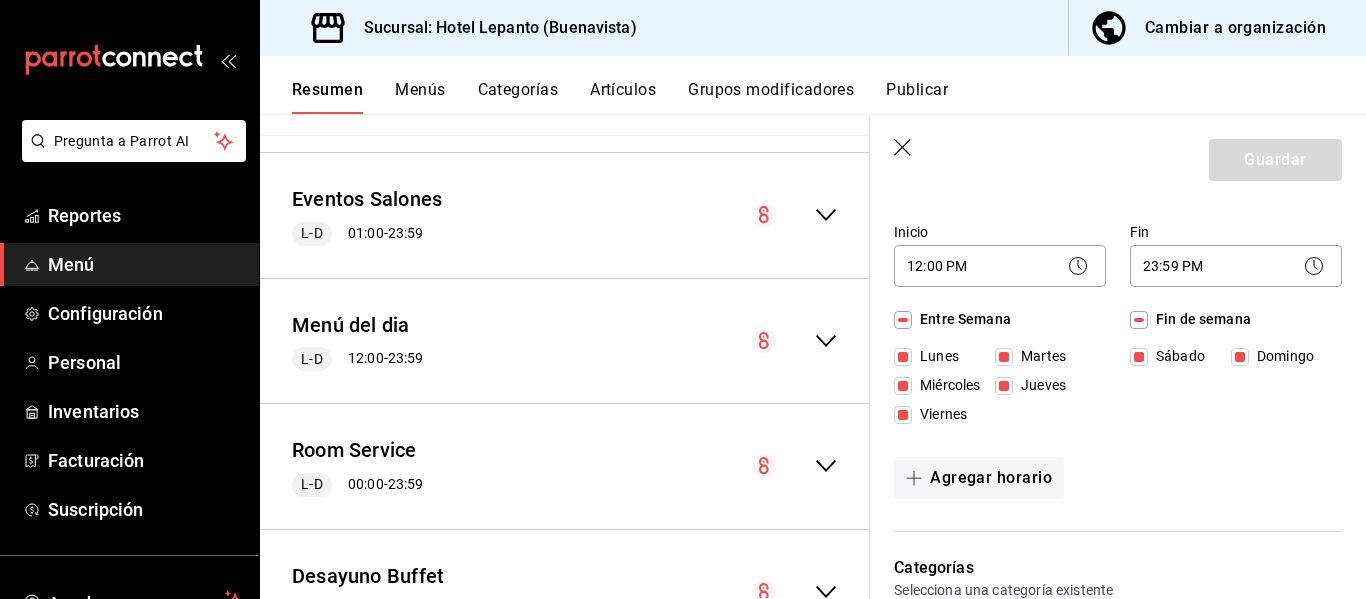 scroll, scrollTop: 100, scrollLeft: 0, axis: vertical 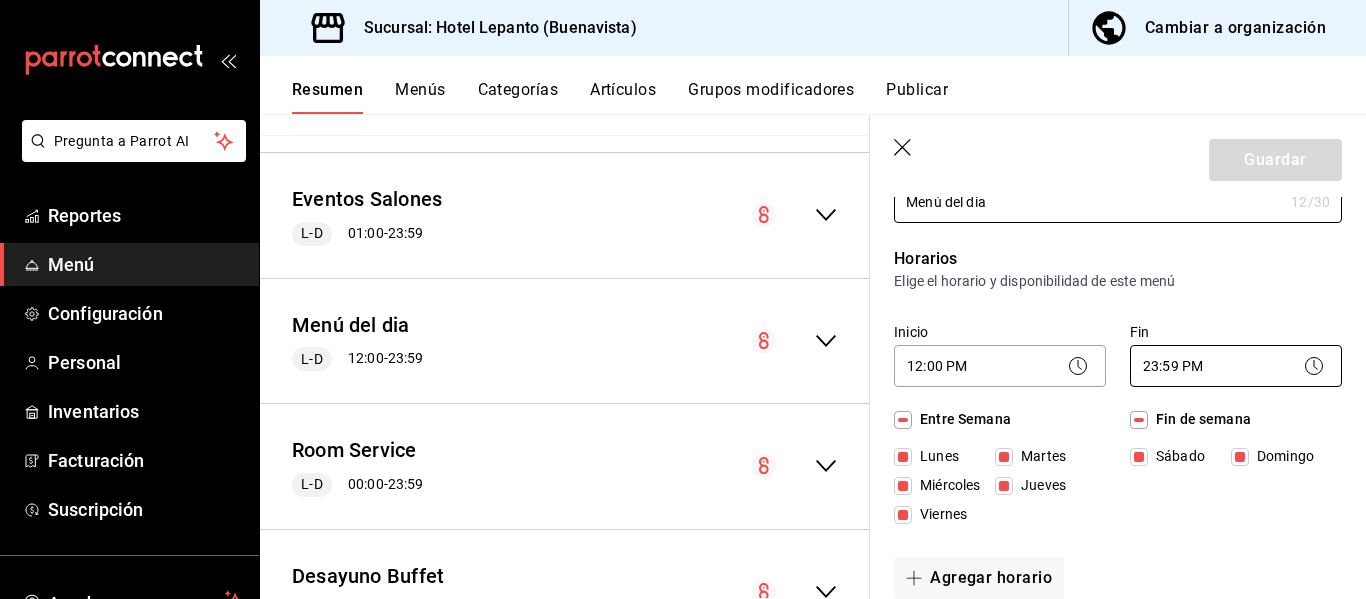 click on "Pregunta a Parrot AI Reportes   Menú   Configuración   Personal   Inventarios   Facturación   Suscripción   Ayuda Recomienda Parrot   [FIRST] [LAST]   Sugerir nueva función   Sucursal: Hotel Lepanto ([LOCATION]) Cambiar a organización Resumen Menús Categorías Artículos Grupos modificadores Publicar Resumen sucursal Si activas ‘Editar artículo por menú’, podrás  personalizar  los menús de esta sucursal.  Para cambios generales, ve a “Organización”. ​ ​ Hotel Lepanto - Buenavista Menu Sucursal. L-D 00:00  -  23:59 Agregar categoría Promociones Precio 2x1 Copa Jose cuervo $120.00 2x1 Copa Smirnoff $90.00 2x1 Copa Red Label $100.00 2x1 Copa Bacardi Blanco $85.00 Brunch-Comida adulto $390.00 Brunch-Comida niño $350.00 Paella 1 kg. $300.00 Agregar artículo Postres Precio Rebanada Pan Elote $58.00 Rebanada Flan Vainilla $58.00 Rebanada Pastel Imposible $58.00 Helado Tres Marias $68.00 Banana Split $68.00 Fresas o Duraznos Con Crema $65.00 Plátanos Fritos $60.00 Pan de Muerto $25.00 12" at bounding box center (683, 299) 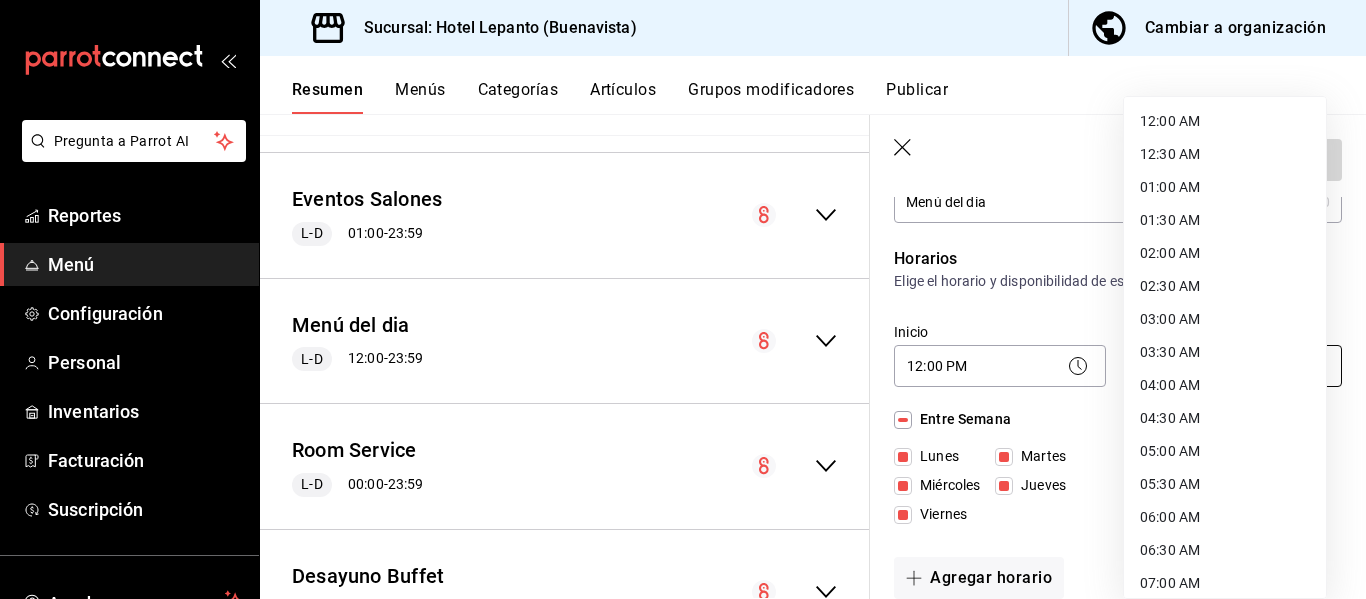 scroll, scrollTop: 1132, scrollLeft: 0, axis: vertical 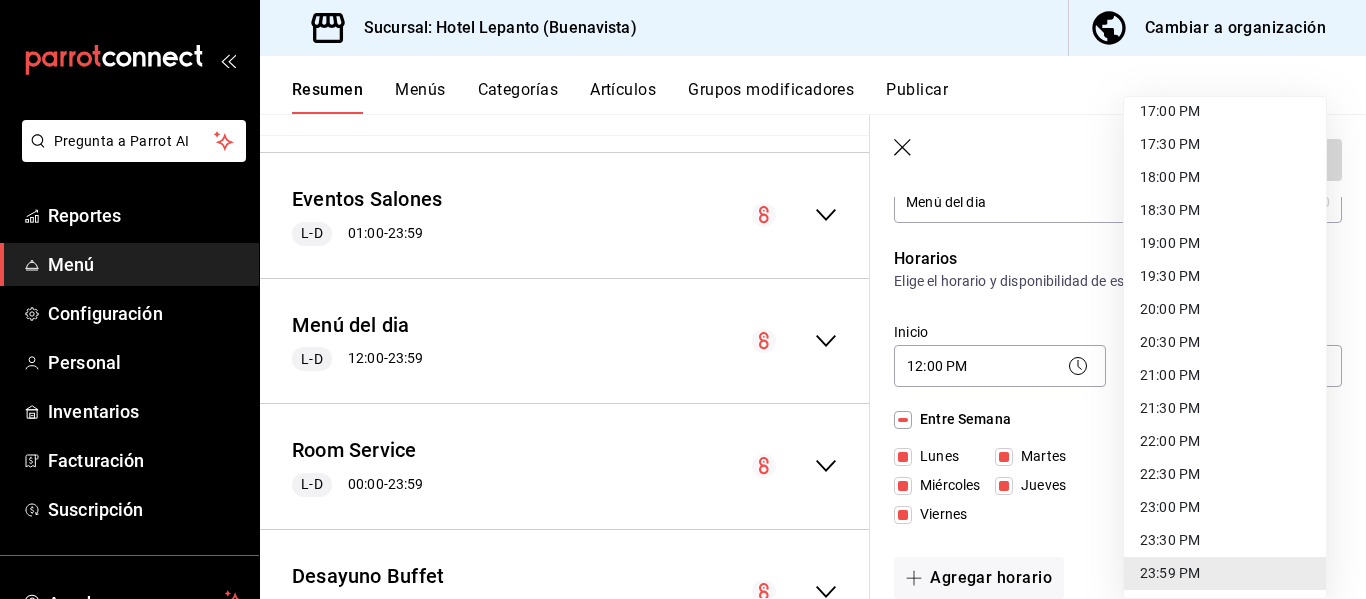 click on "20:30 PM" at bounding box center [1225, 342] 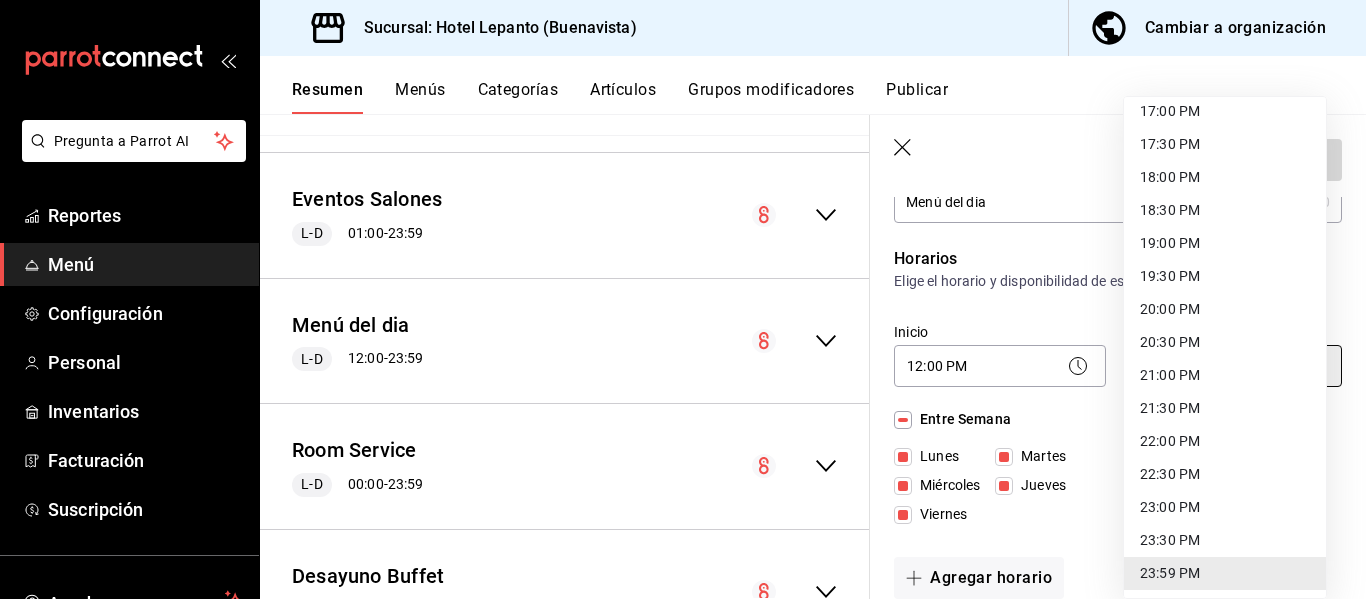 type on "20:30" 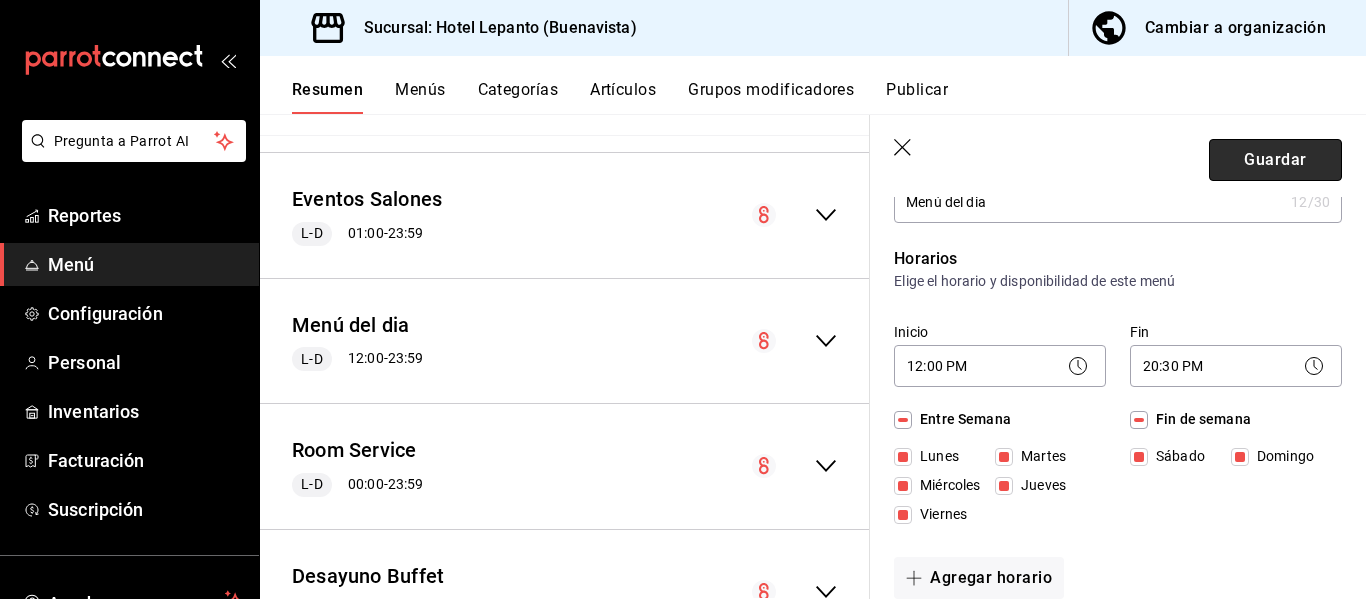 click on "Guardar" at bounding box center [1275, 160] 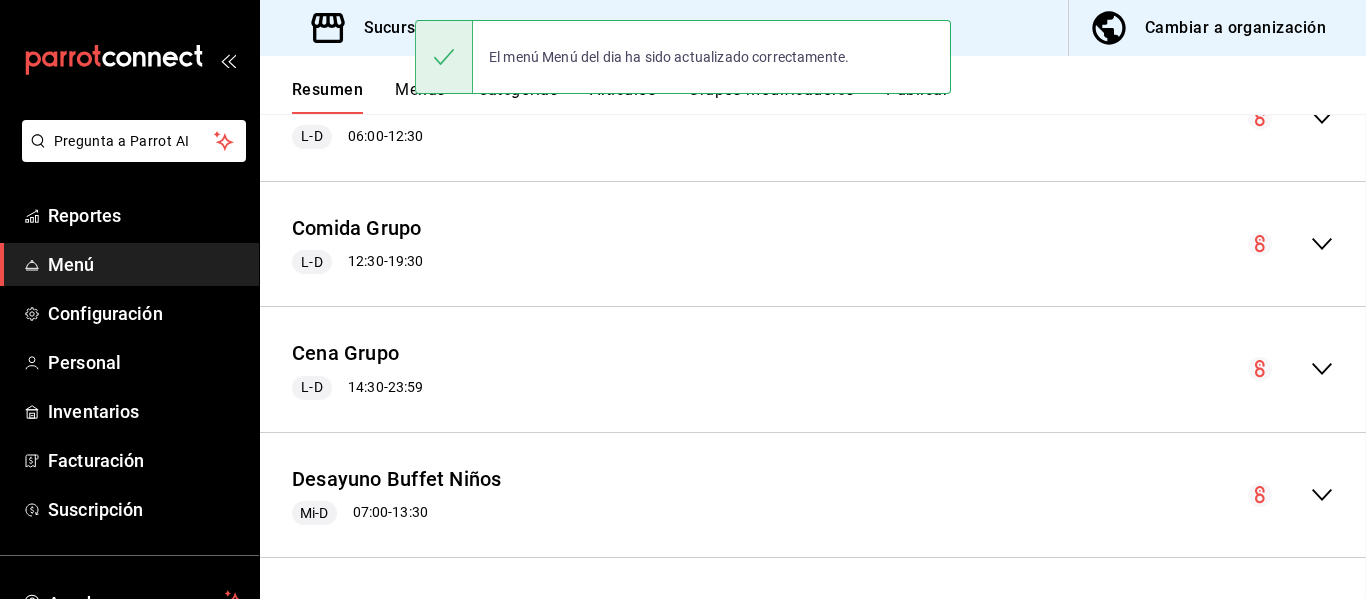scroll, scrollTop: 0, scrollLeft: 0, axis: both 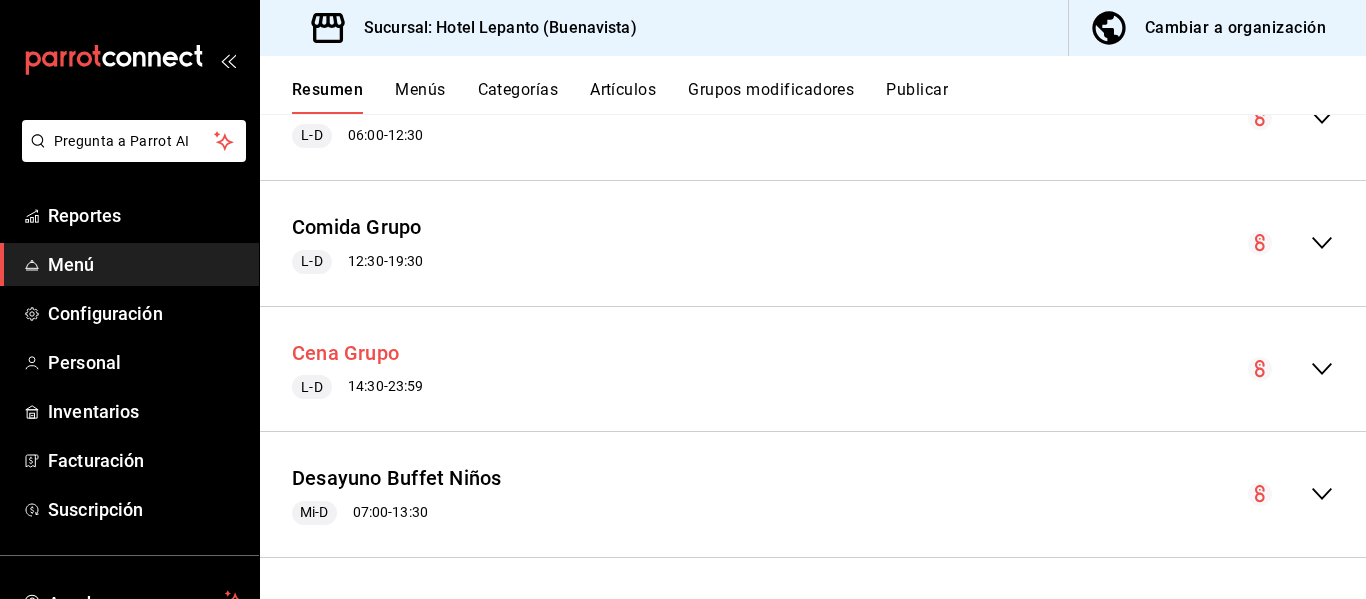 click on "Cena Grupo" at bounding box center (345, 353) 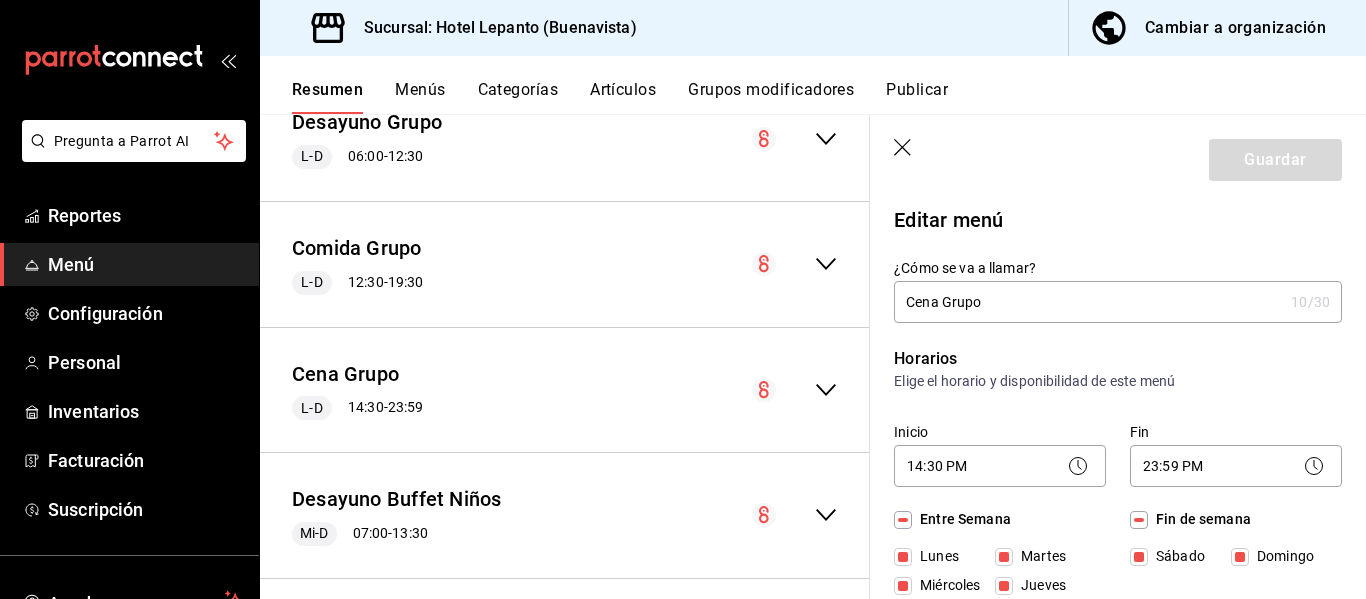 checkbox on "true" 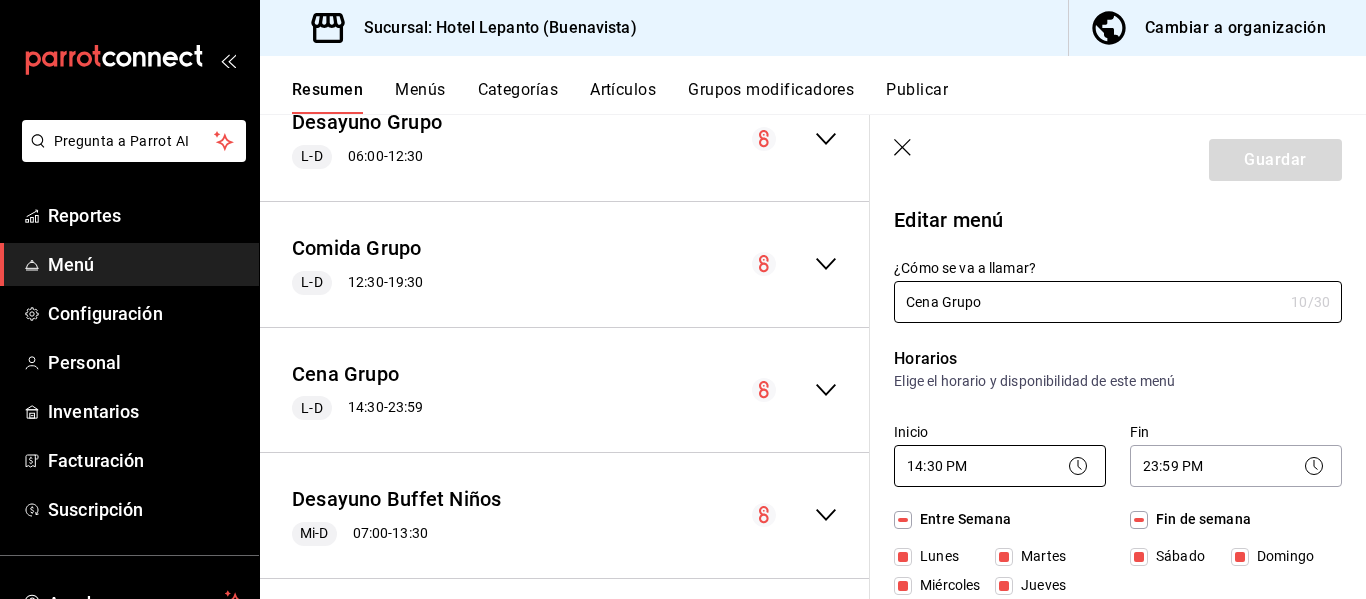 click on "Pregunta a Parrot AI Reportes   Menú   Configuración   Personal   Inventarios   Facturación   Suscripción   Ayuda Recomienda Parrot   [FIRST] [LAST]   Sugerir nueva función   Sucursal: Hotel Lepanto ([LOCATION]) Cambiar a organización Resumen Menús Categorías Artículos Grupos modificadores Publicar Resumen sucursal Si activas ‘Editar artículo por menú’, podrás  personalizar  los menús de esta sucursal.  Para cambios generales, ve a “Organización”. ​ ​ Hotel Lepanto - Buenavista Menu Sucursal. L-D 00:00  -  23:59 Agregar categoría Promociones Precio 2x1 Copa Jose cuervo $120.00 2x1 Copa Smirnoff $90.00 2x1 Copa Red Label $100.00 2x1 Copa Bacardi Blanco $85.00 Brunch-Comida adulto $390.00 Brunch-Comida niño $350.00 Paella 1 kg. $300.00 Agregar artículo Postres Precio Rebanada Pan Elote $58.00 Rebanada Flan Vainilla $58.00 Rebanada Pastel Imposible $58.00 Helado Tres Marias $68.00 Banana Split $68.00 Fresas o Duraznos Con Crema $65.00 Plátanos Fritos $60.00 Pan de Muerto $25.00 10" at bounding box center (683, 299) 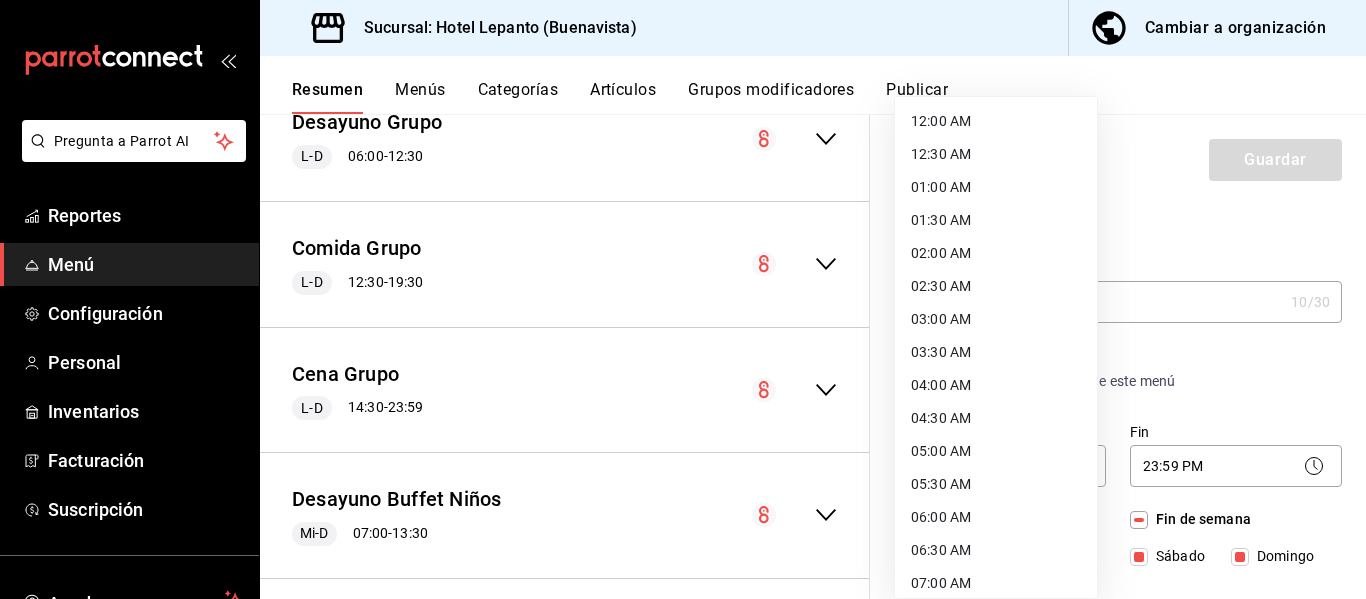 scroll, scrollTop: 731, scrollLeft: 0, axis: vertical 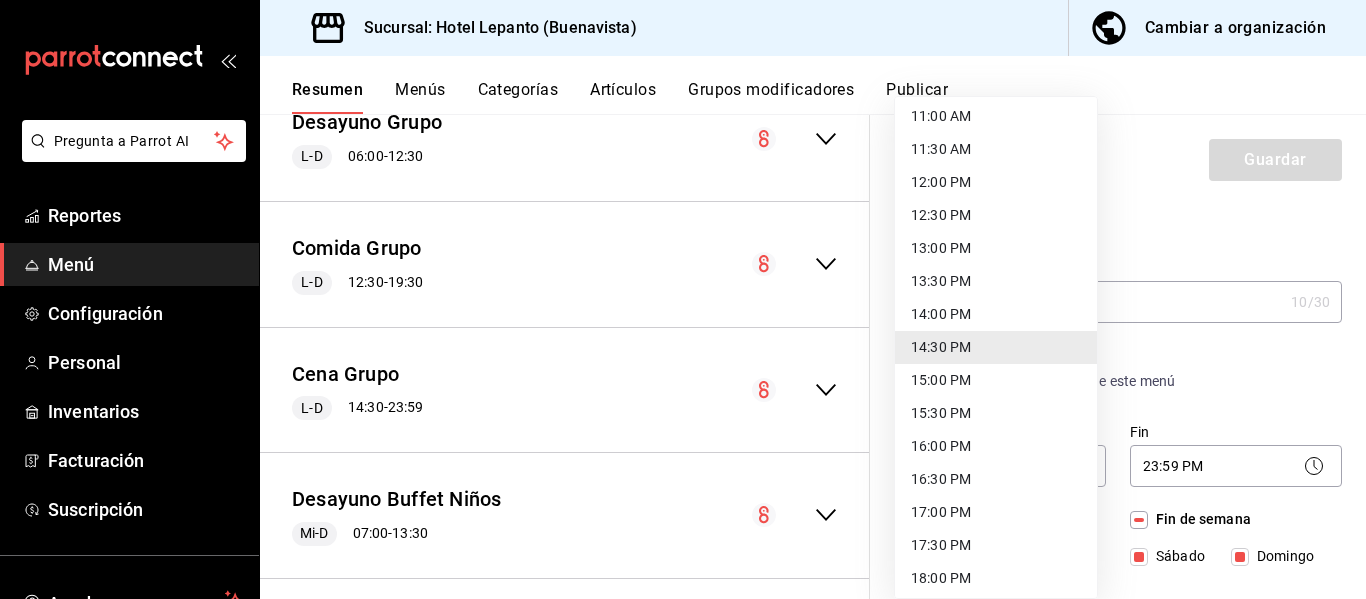 click on "15:00 PM" at bounding box center (996, 380) 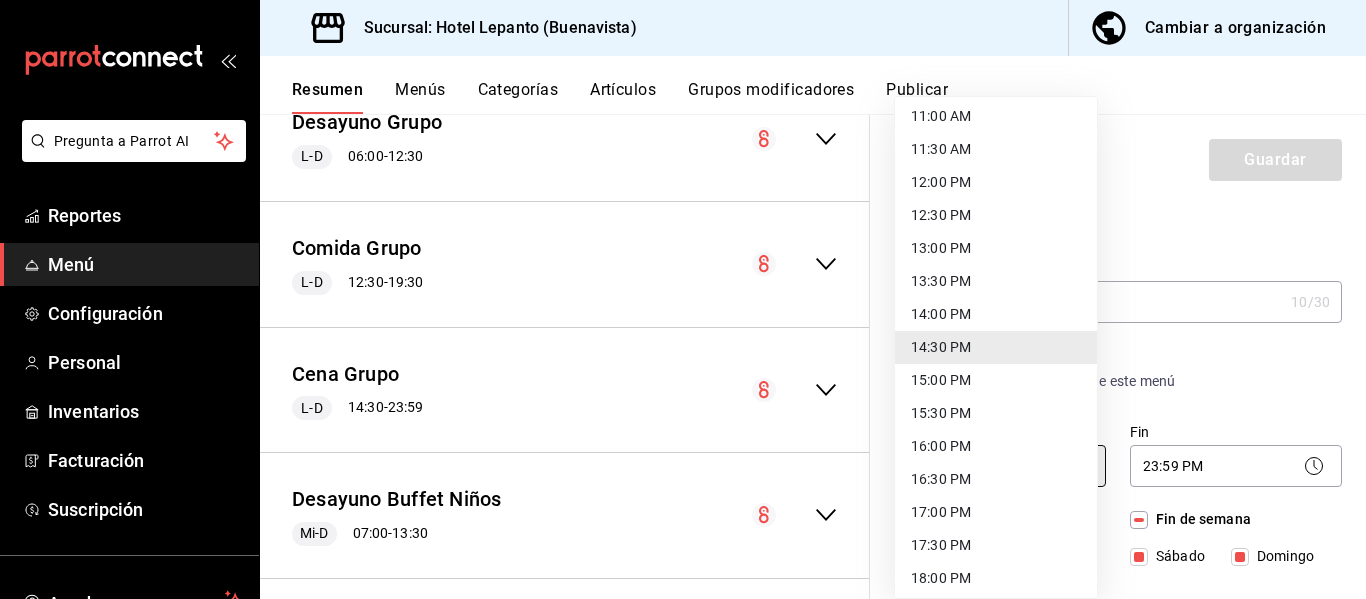 type on "15:00" 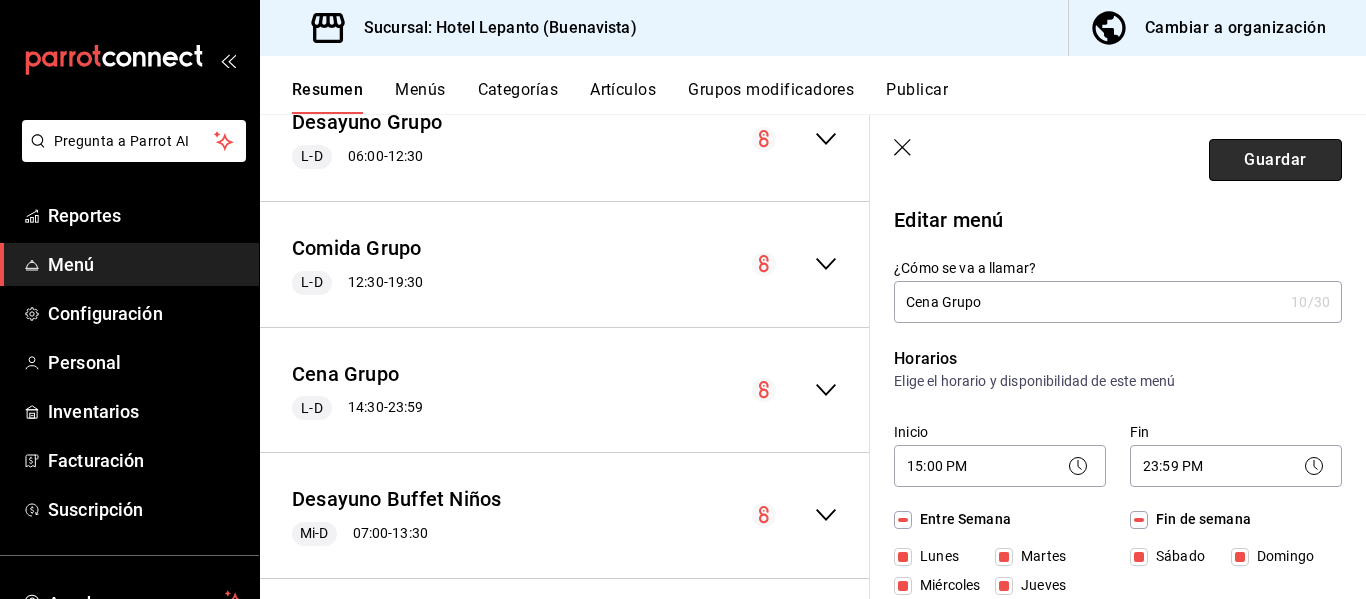 click on "Guardar" at bounding box center [1275, 160] 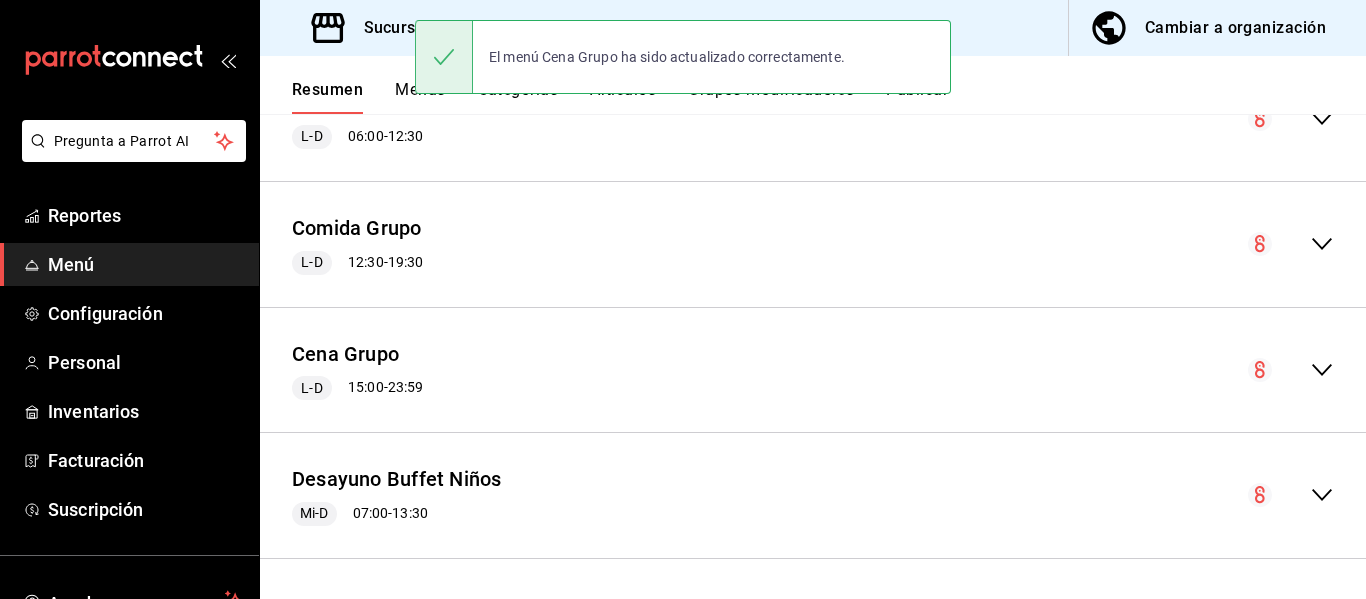 scroll, scrollTop: 3376, scrollLeft: 0, axis: vertical 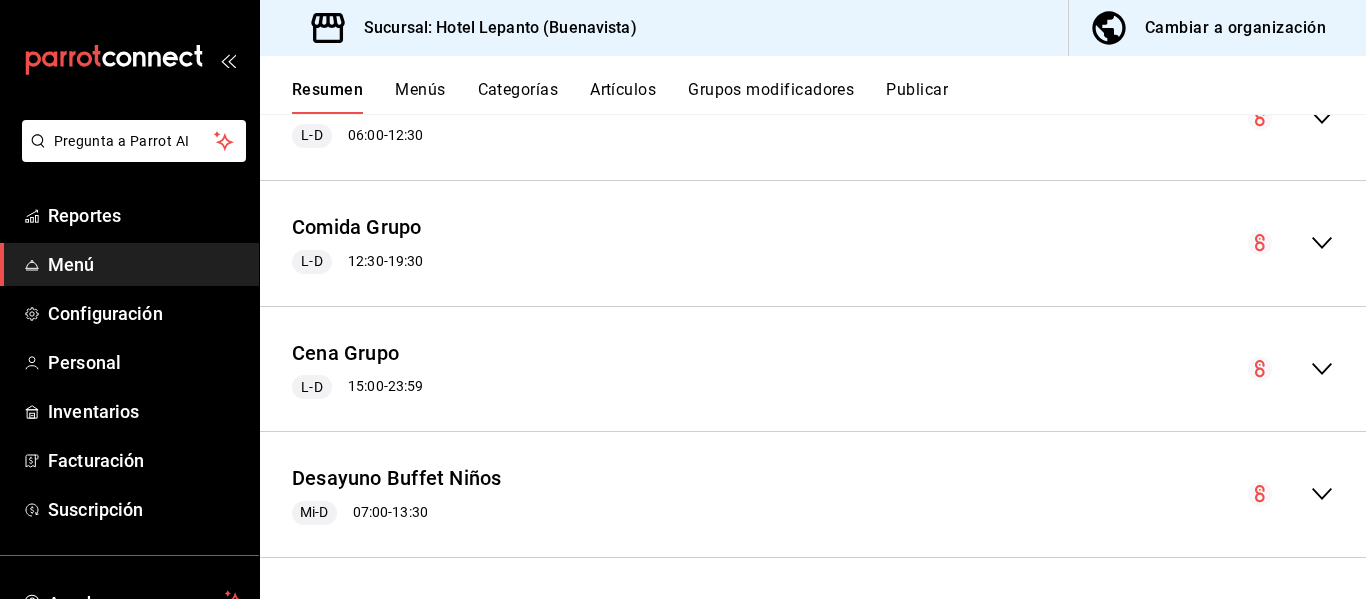 drag, startPoint x: 945, startPoint y: 239, endPoint x: 1050, endPoint y: 66, distance: 202.37094 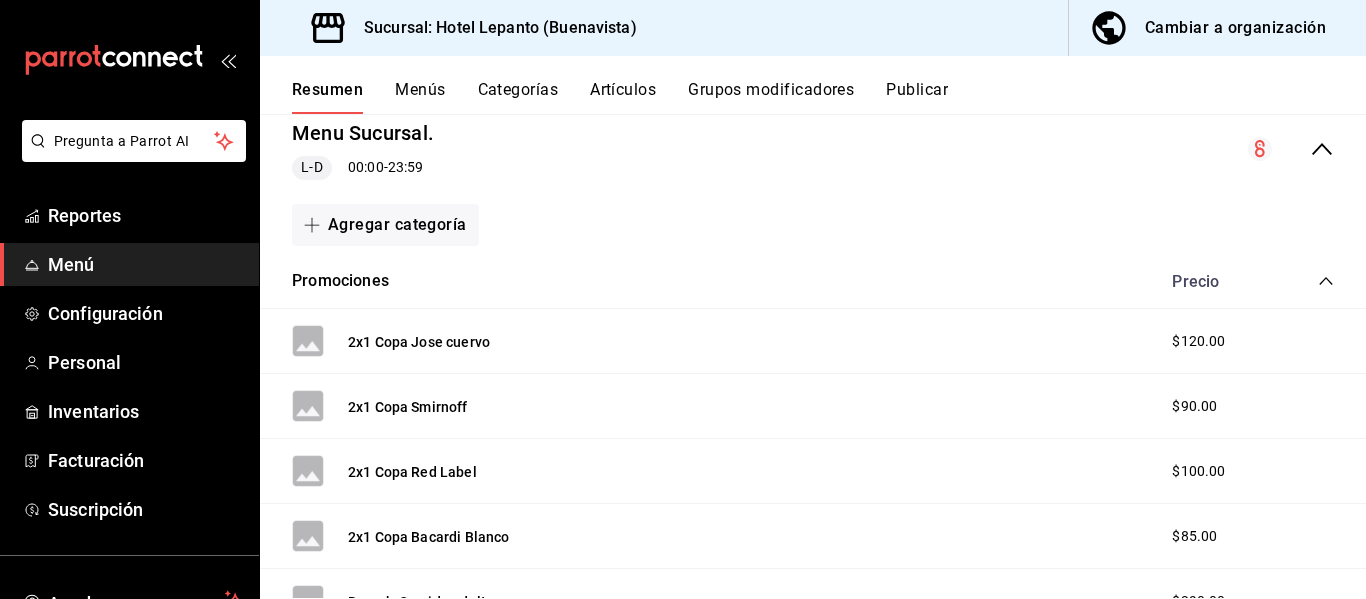 scroll, scrollTop: 100, scrollLeft: 0, axis: vertical 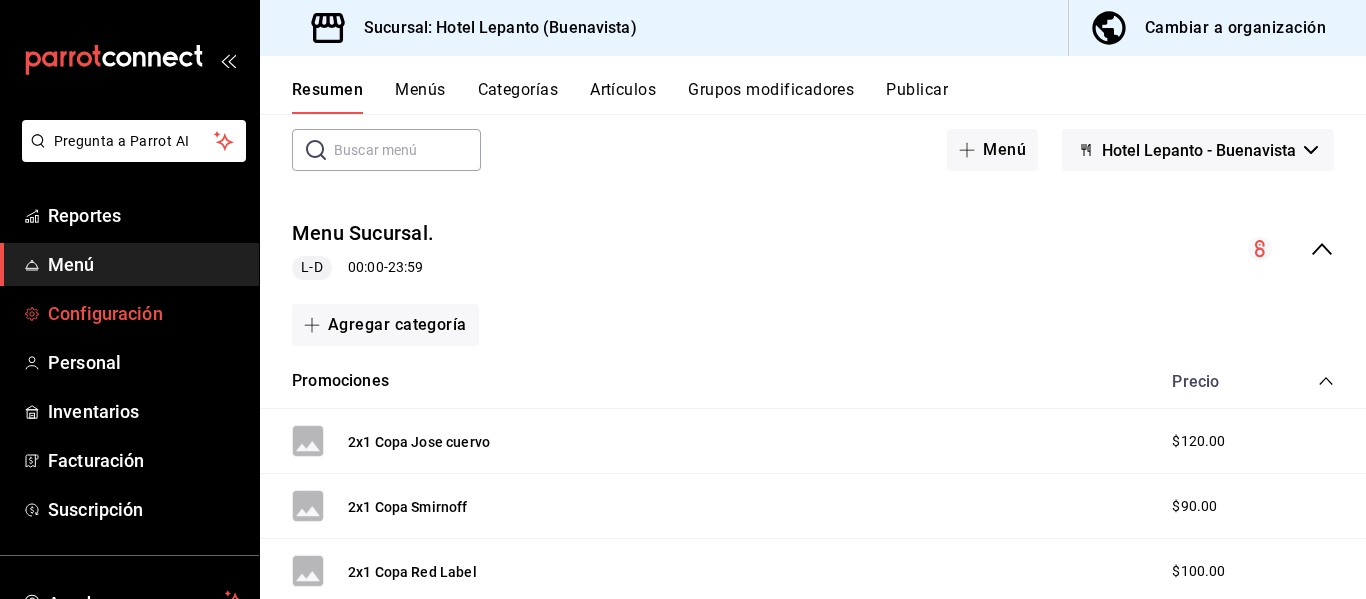 click on "Configuración" at bounding box center [145, 313] 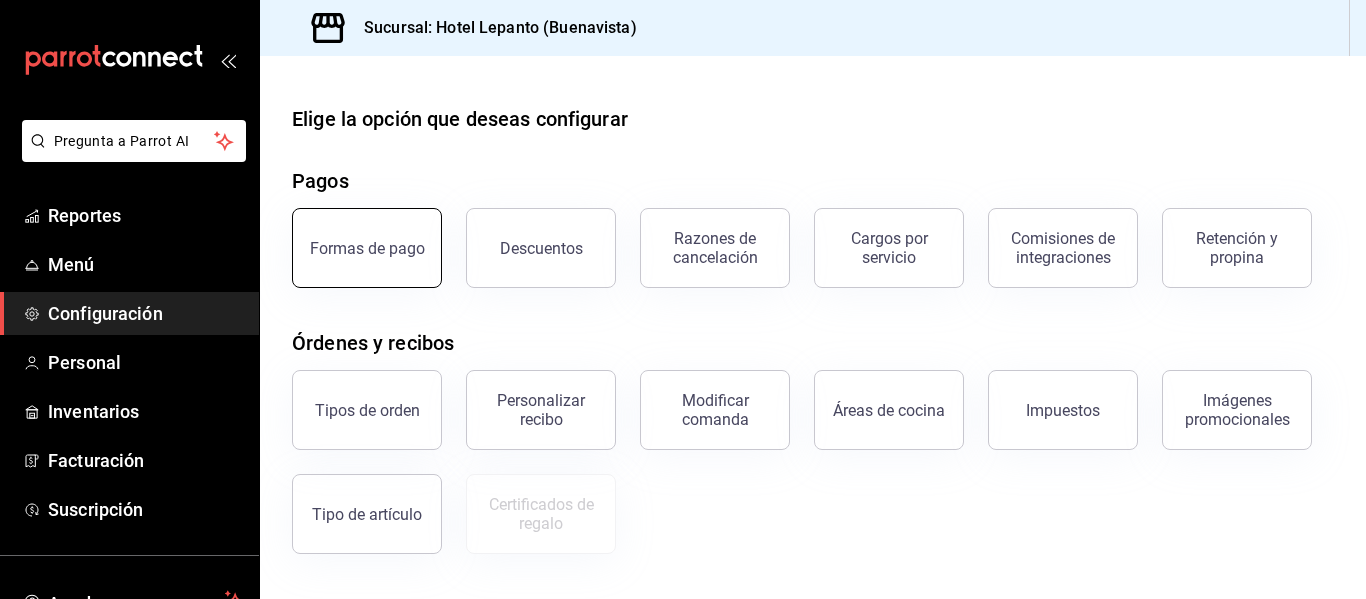 click on "Formas de pago" at bounding box center [367, 248] 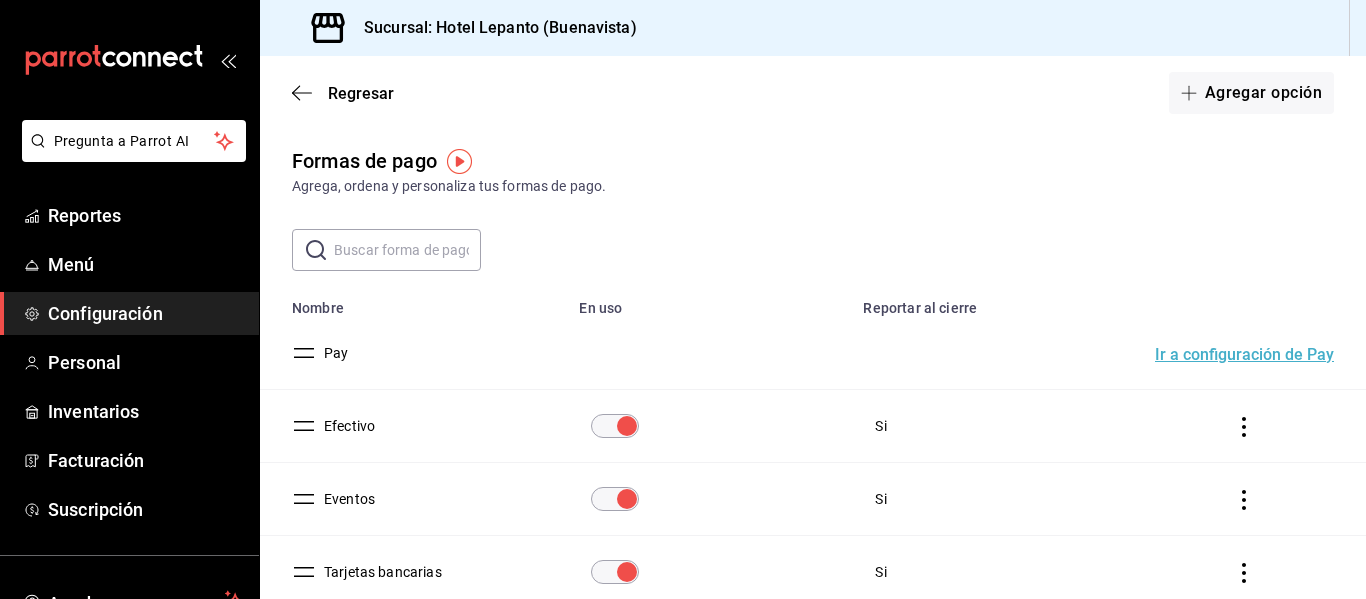 click on "Regresar Agregar opción Formas de pago Agrega, ordena y personaliza tus formas de pago. ​ ​ Lo sentimos, no pudimos cargar tu lista de métodos de pago. Reintentar Nombre En uso Reportar al cierre Pay Ir a configuración de Pay Efectivo Si Eventos Si Tarjetas bancarias Si American Express Si Cargo Habitación Si CXC [ORGANIZATION] Si CXC [ORGANIZATION] Si CXC [ORGANIZATION] Si CXC [ORGANIZATION] Si" at bounding box center [813, 603] 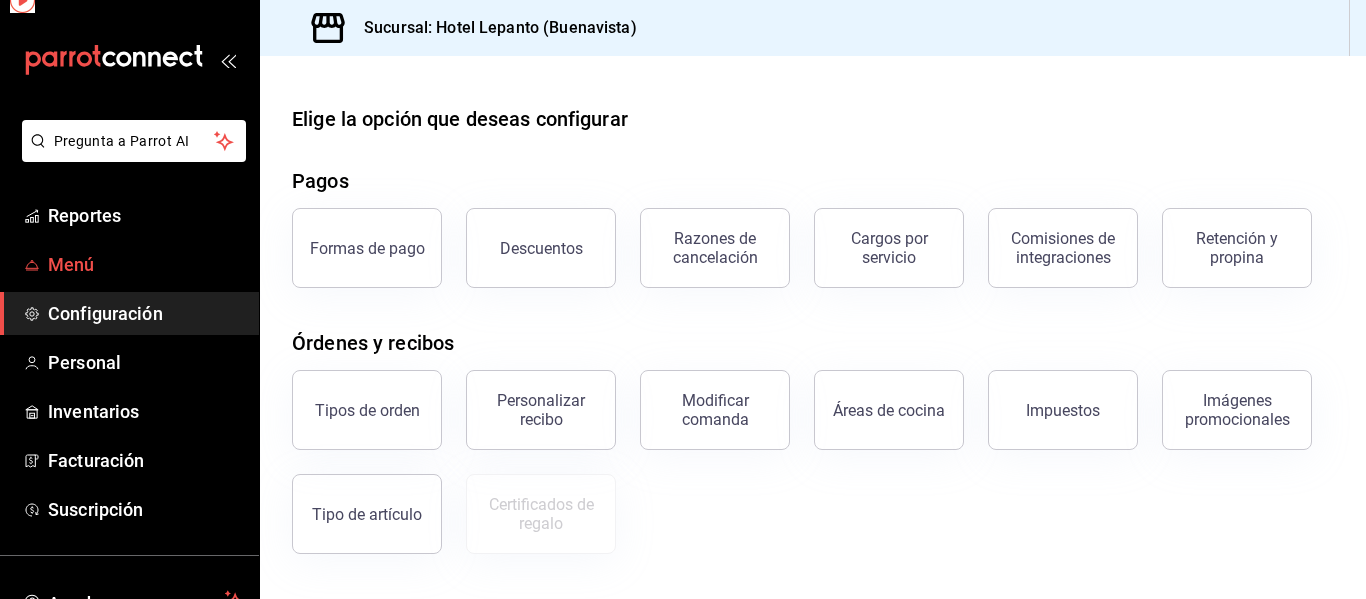 click on "Menú" at bounding box center [145, 264] 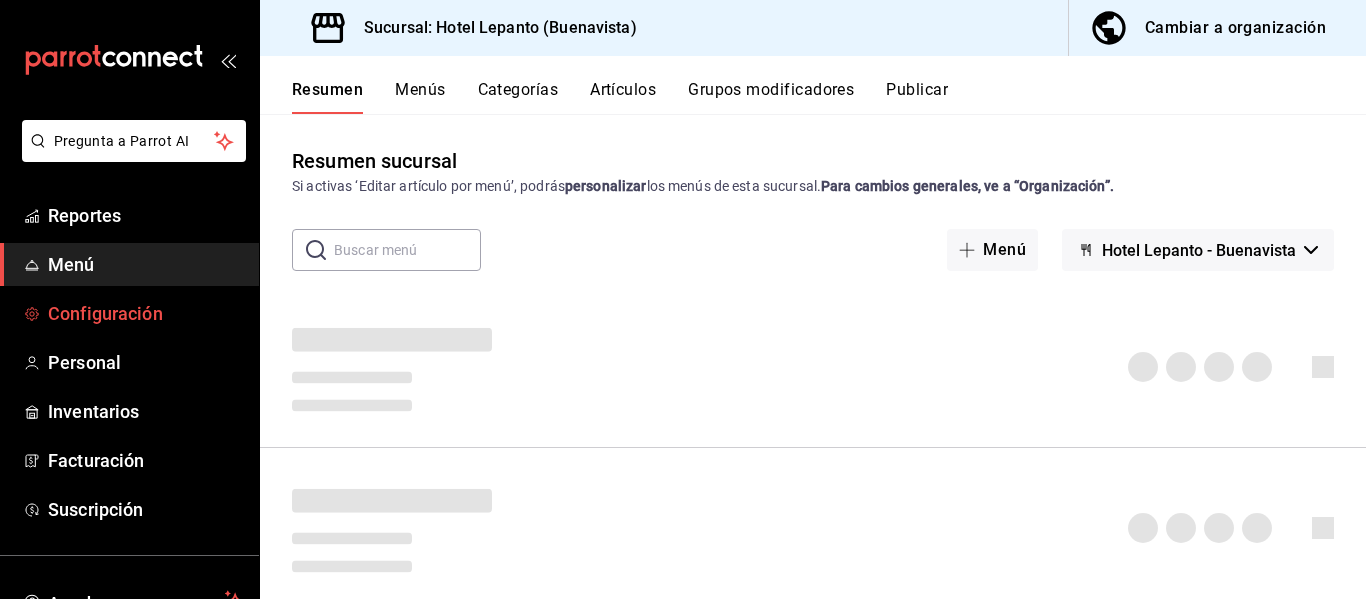 click on "Configuración" at bounding box center [145, 313] 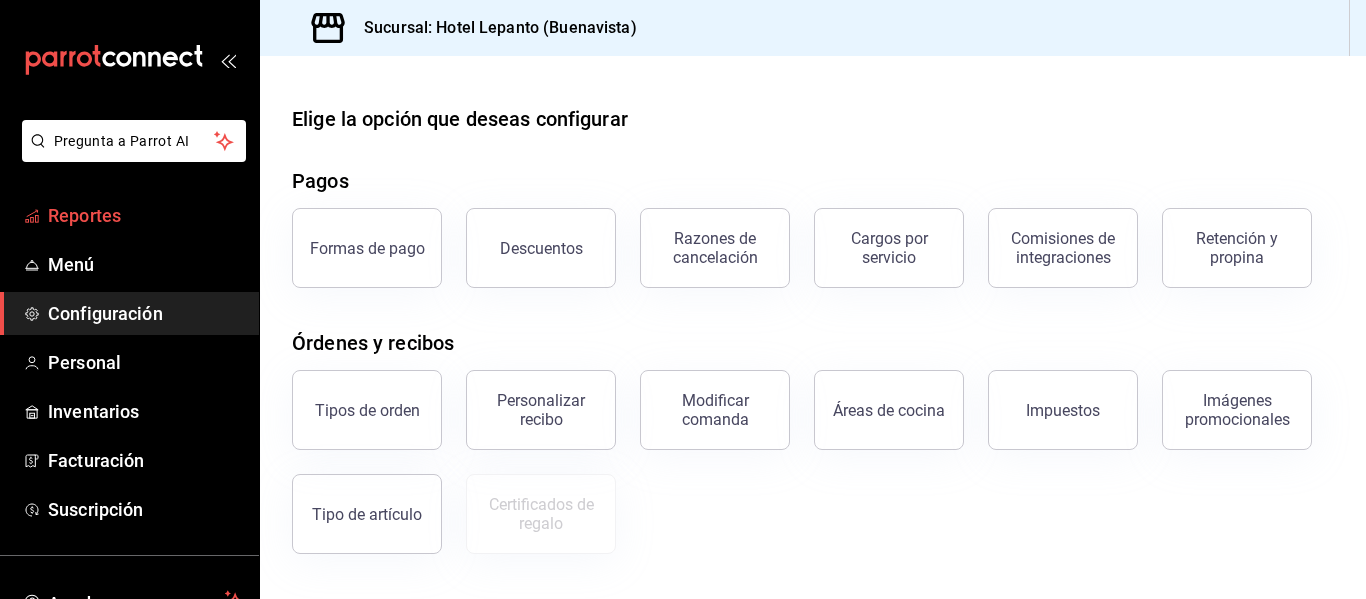 click on "Reportes" at bounding box center (145, 215) 